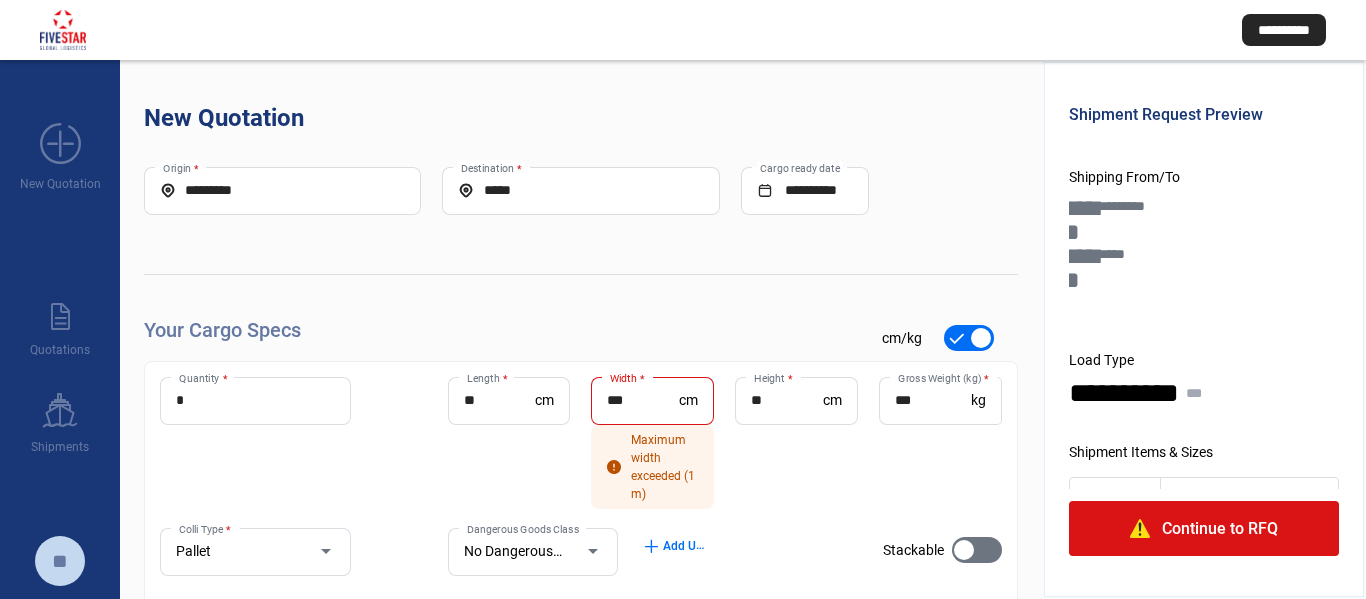 scroll, scrollTop: 20, scrollLeft: 0, axis: vertical 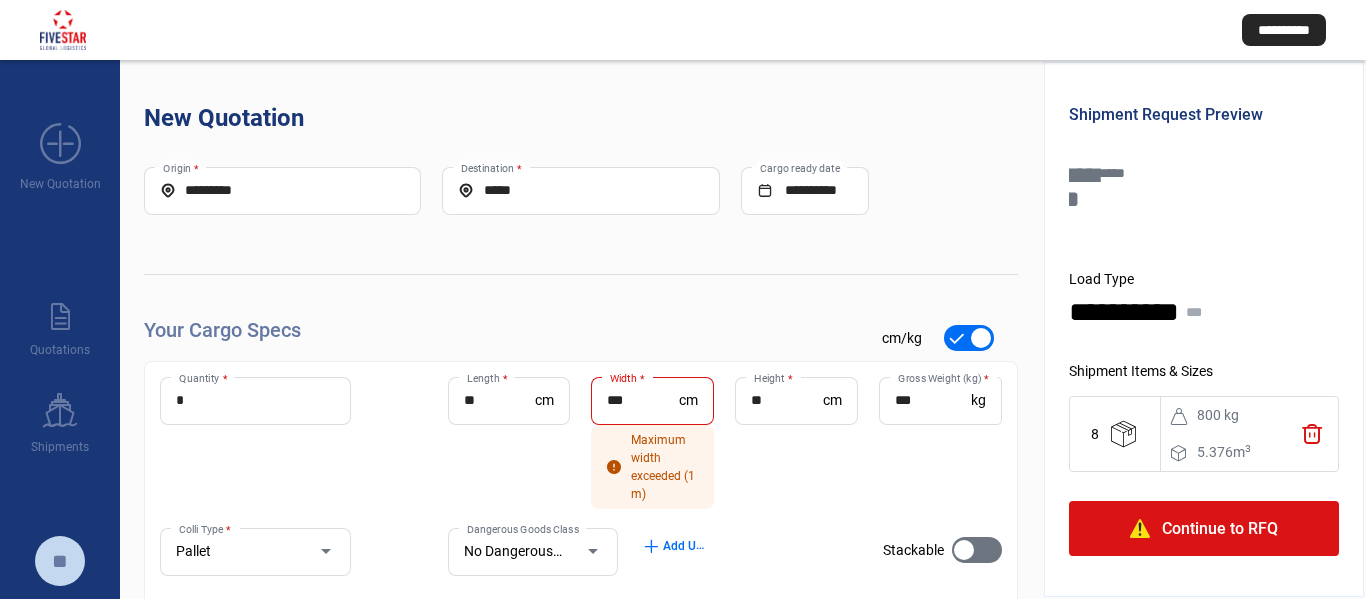 click on "*********" at bounding box center (282, 190) 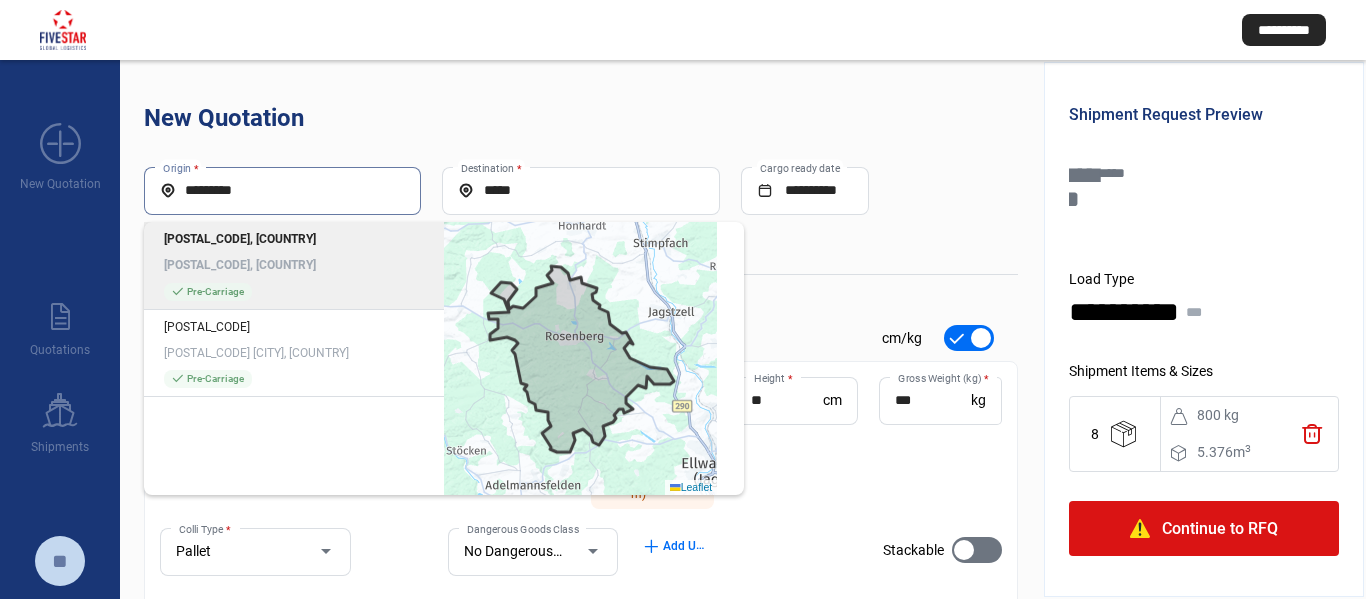 click on "*********" at bounding box center (282, 190) 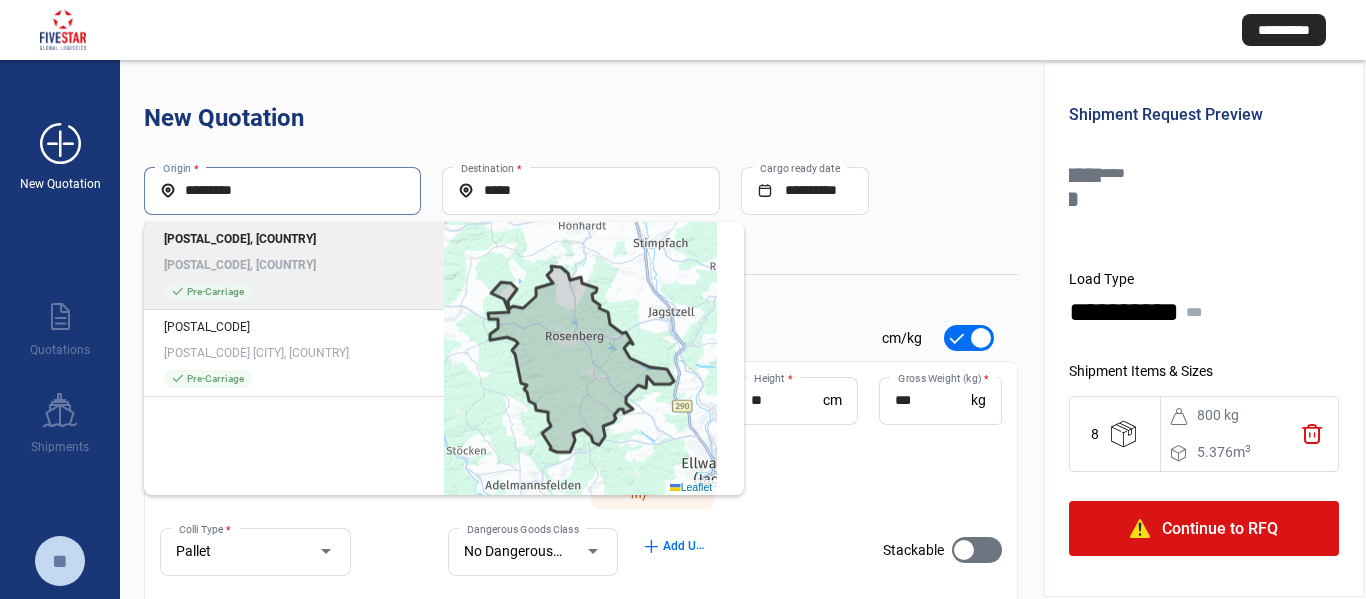 click on "add_new" at bounding box center [60, 144] 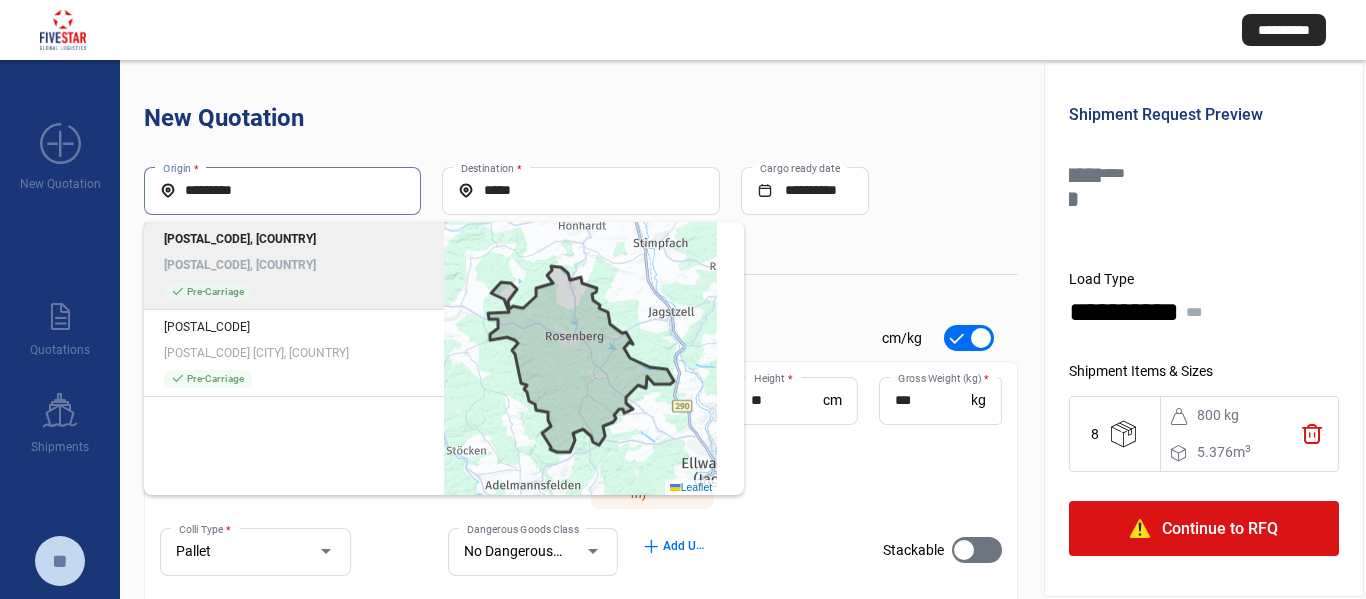 click on "*********" at bounding box center [282, 190] 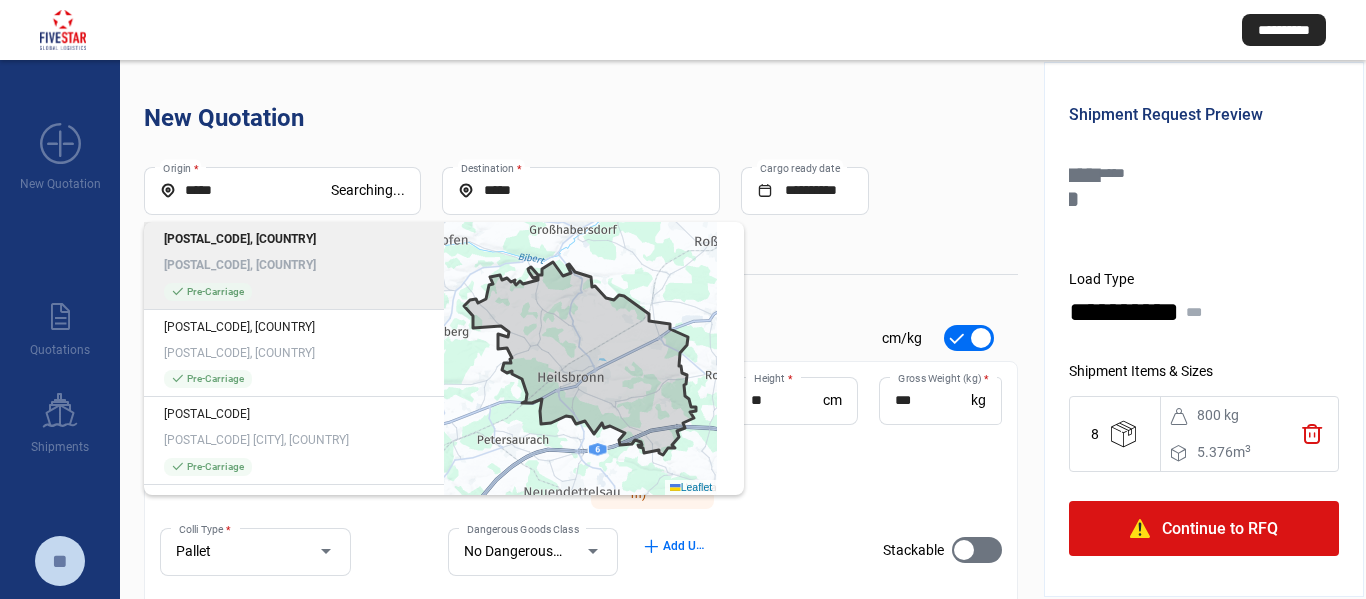 click on "[POSTAL_CODE], [COUNTRY]" 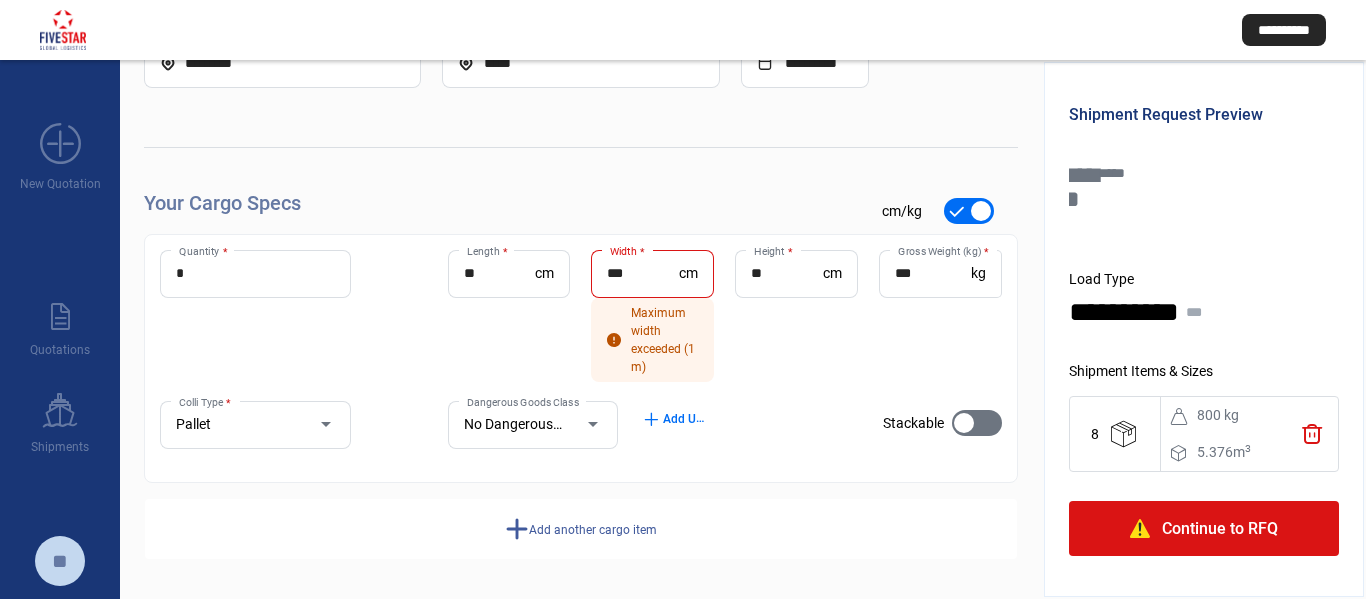 scroll, scrollTop: 128, scrollLeft: 0, axis: vertical 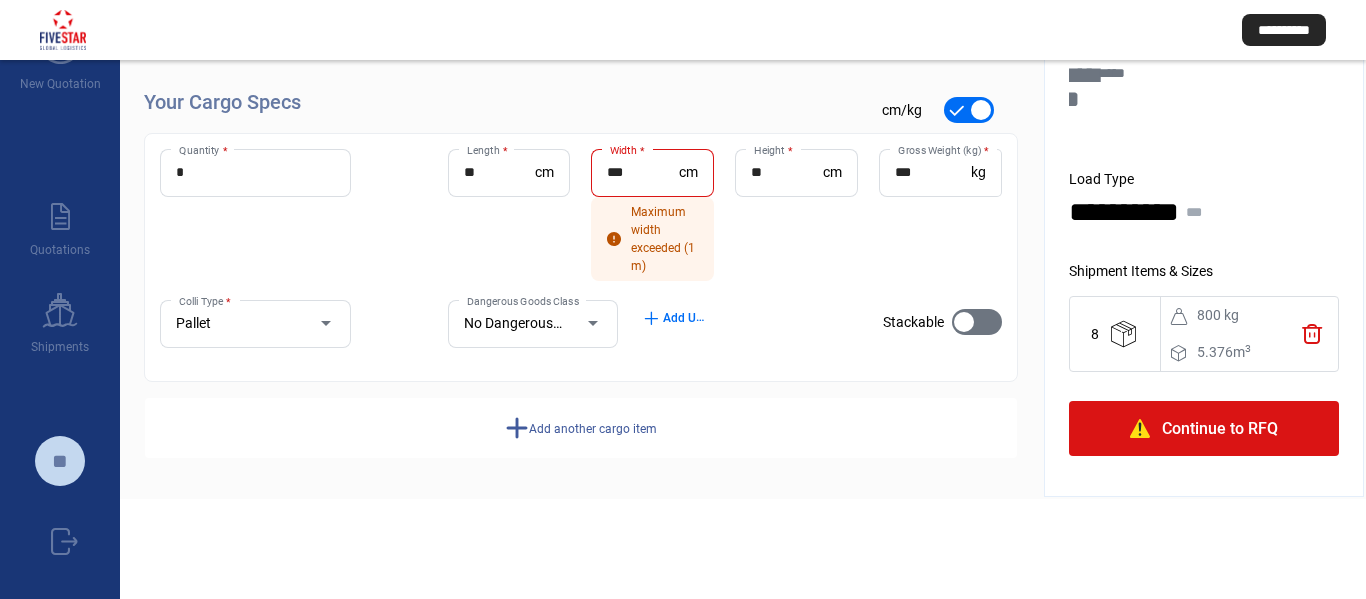 click on "trash" 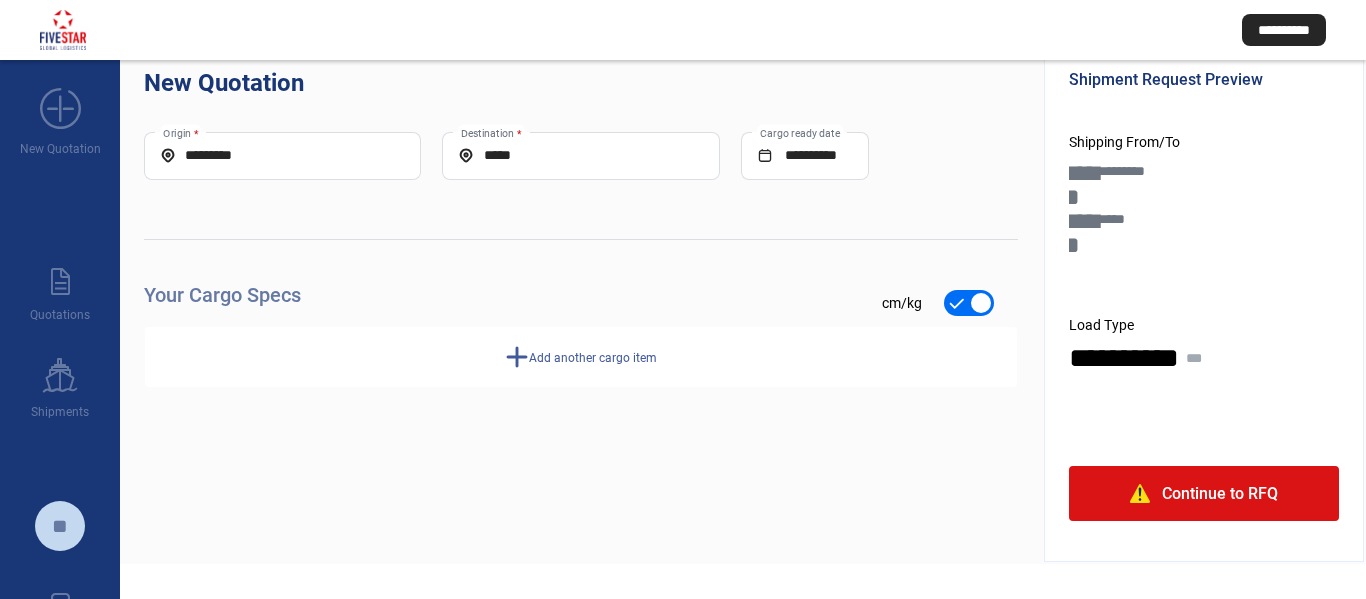 scroll, scrollTop: 0, scrollLeft: 0, axis: both 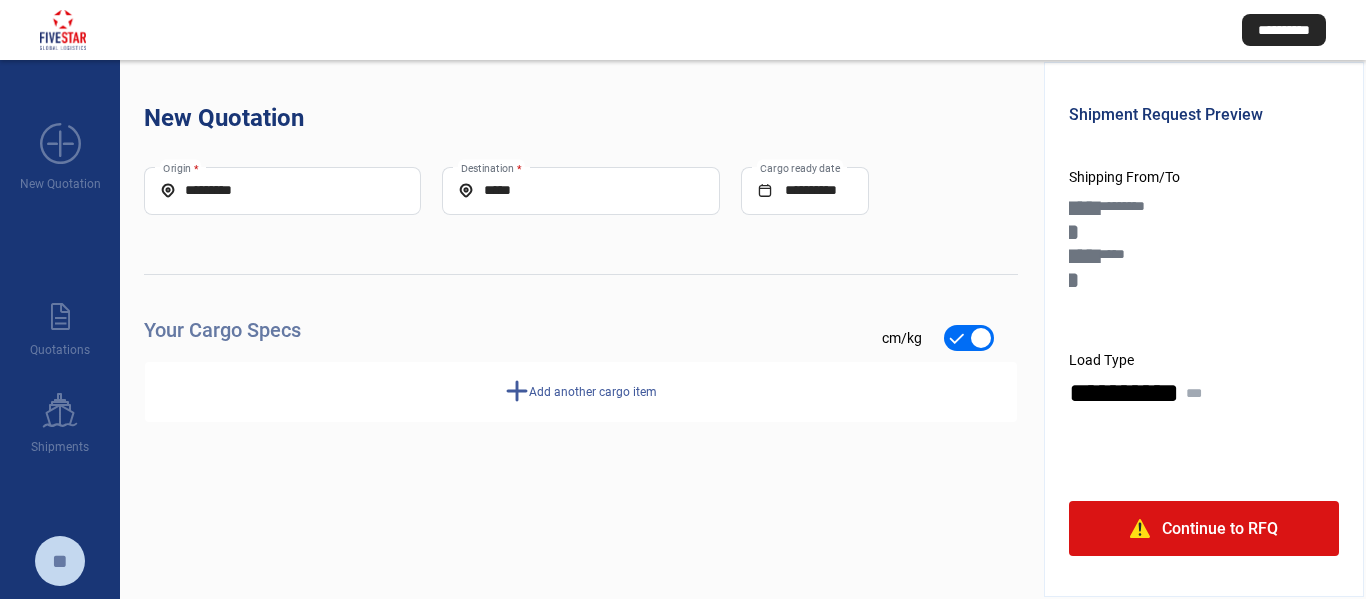 click on "Your Cargo Specs check_mark      cm/kg" 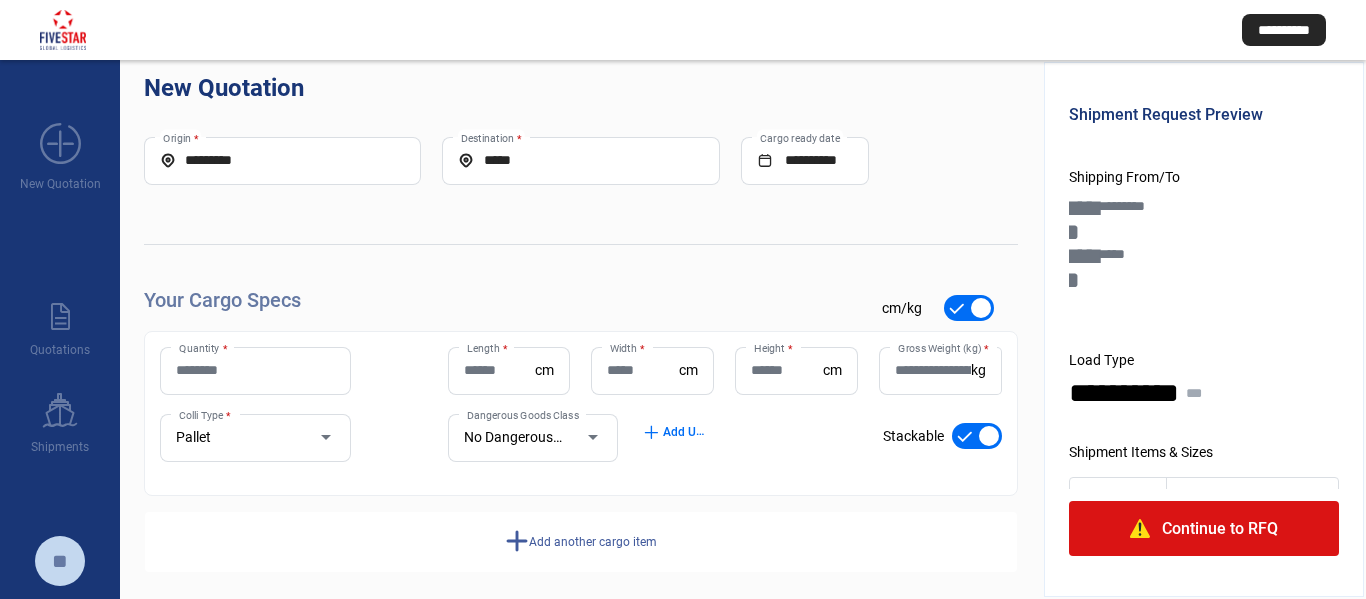 scroll, scrollTop: 44, scrollLeft: 0, axis: vertical 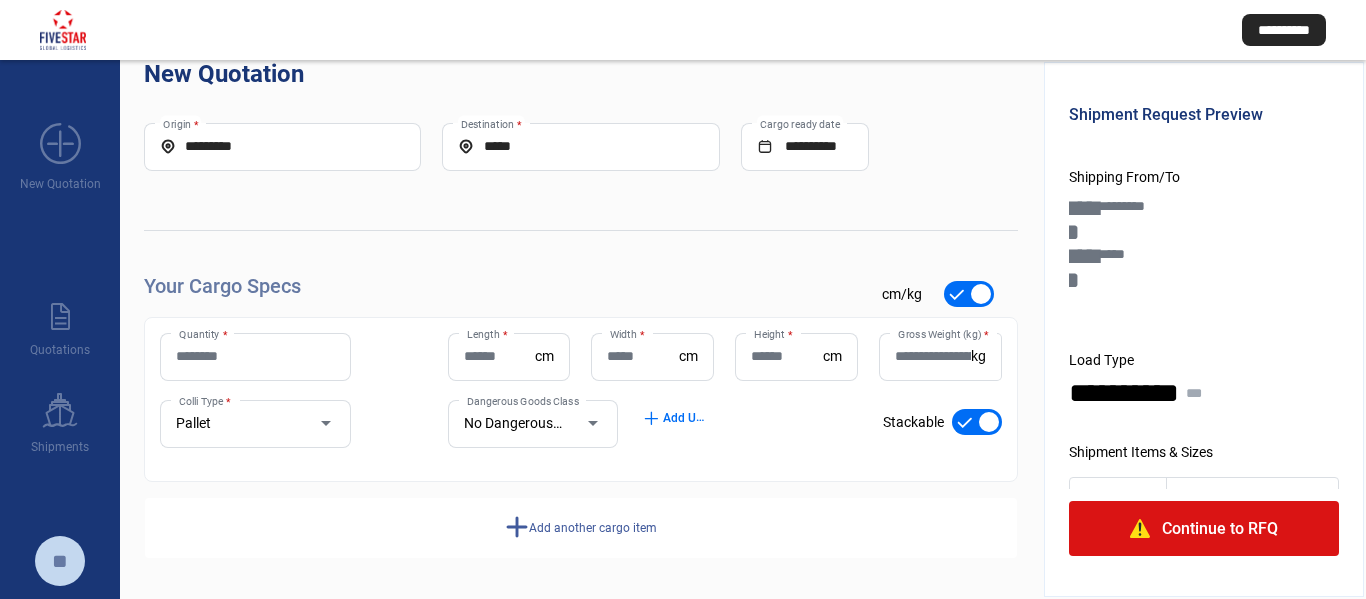 click on "Quantity *" at bounding box center (255, 356) 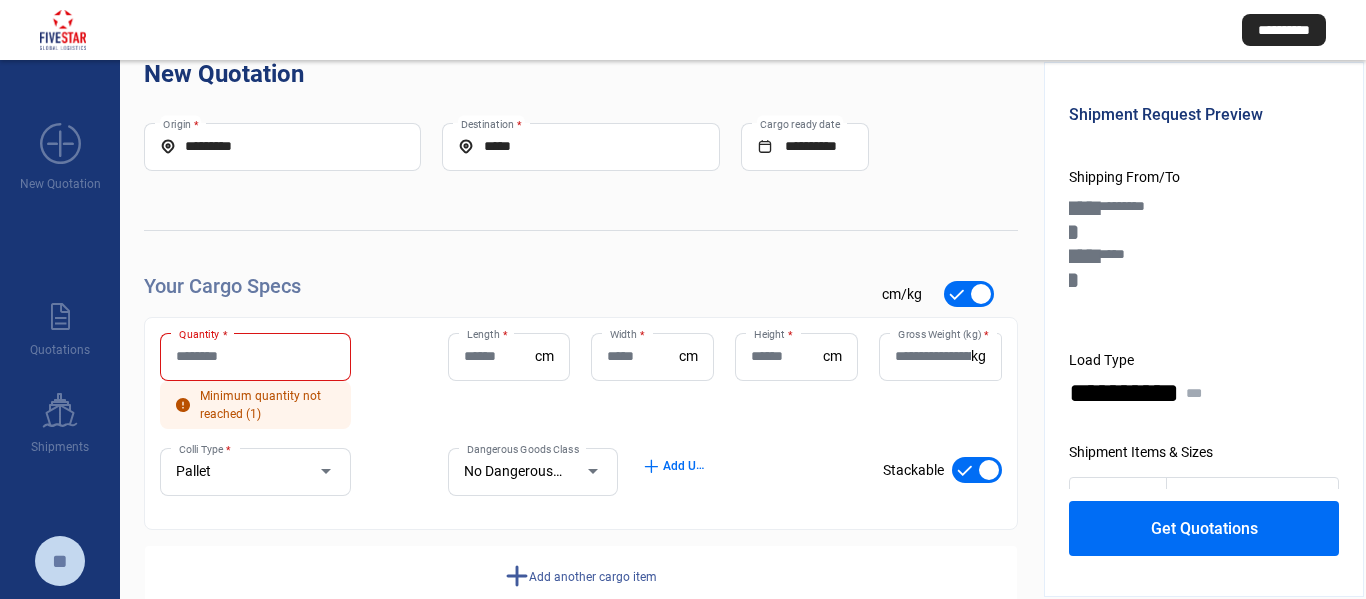 click on "Quantity *" at bounding box center [255, 356] 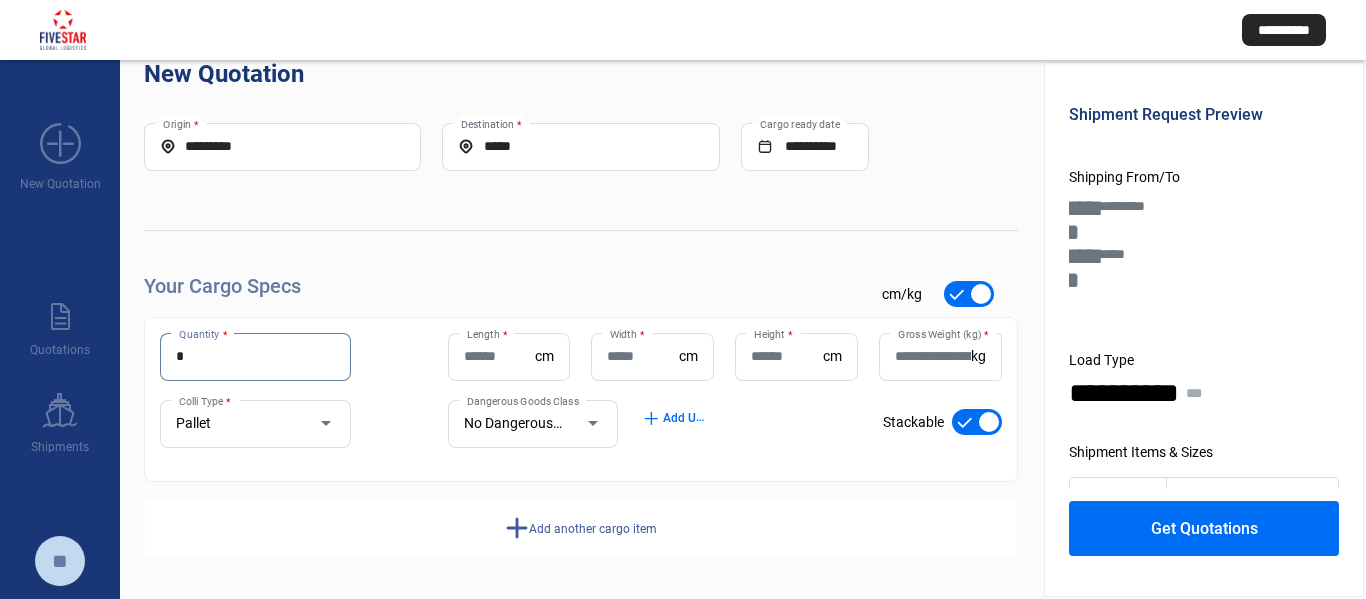 scroll, scrollTop: 44, scrollLeft: 0, axis: vertical 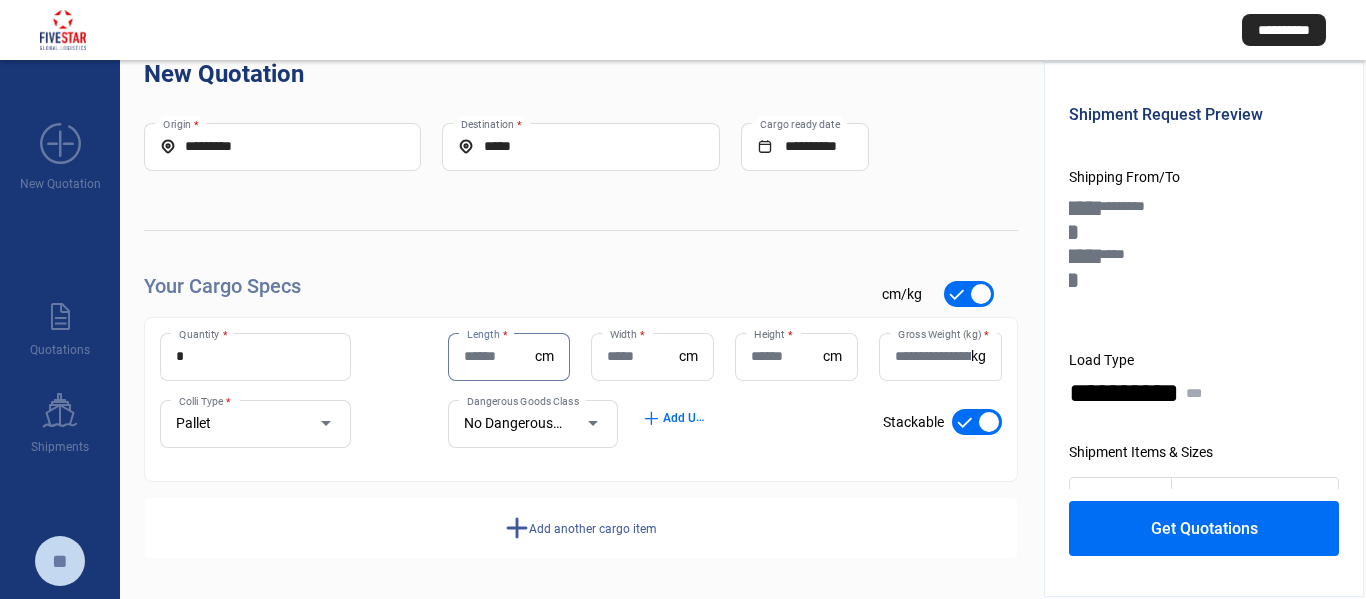 click on "Length  *" at bounding box center [500, 356] 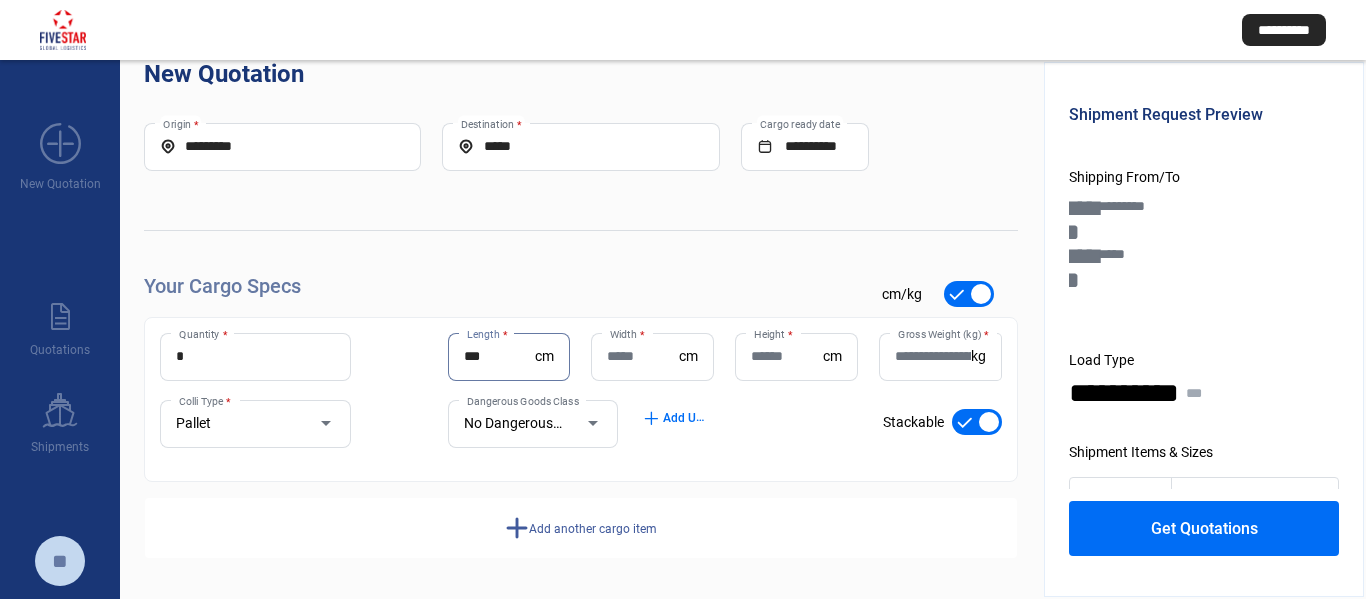 type on "***" 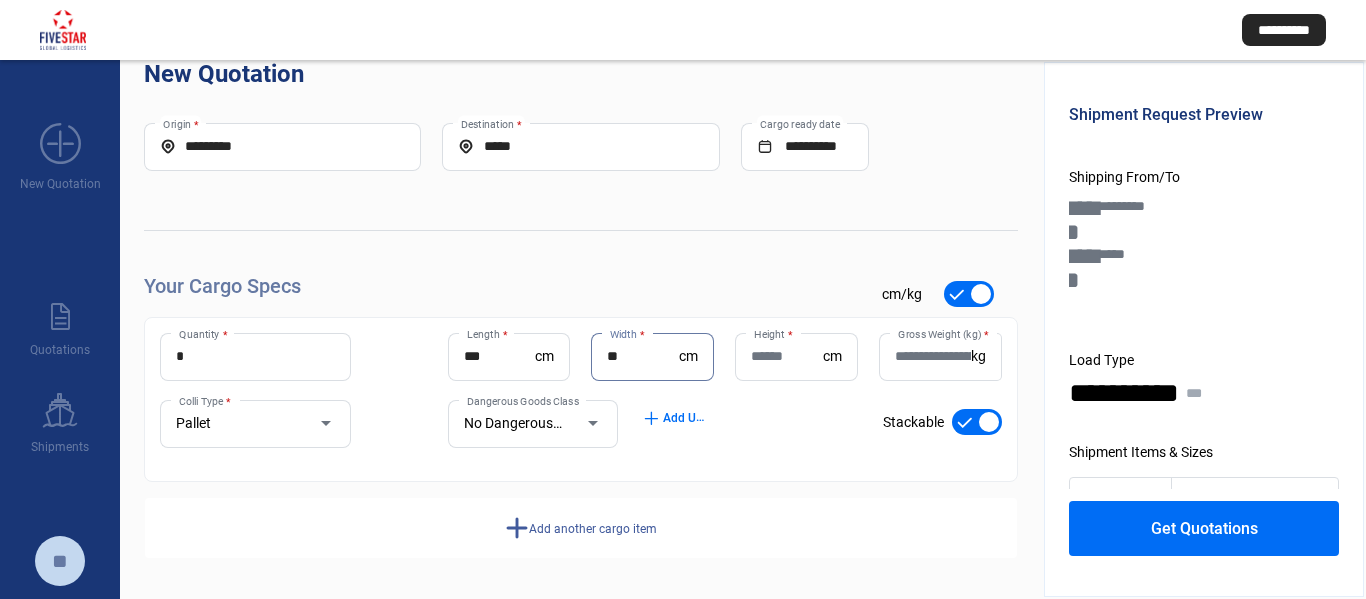 type on "**" 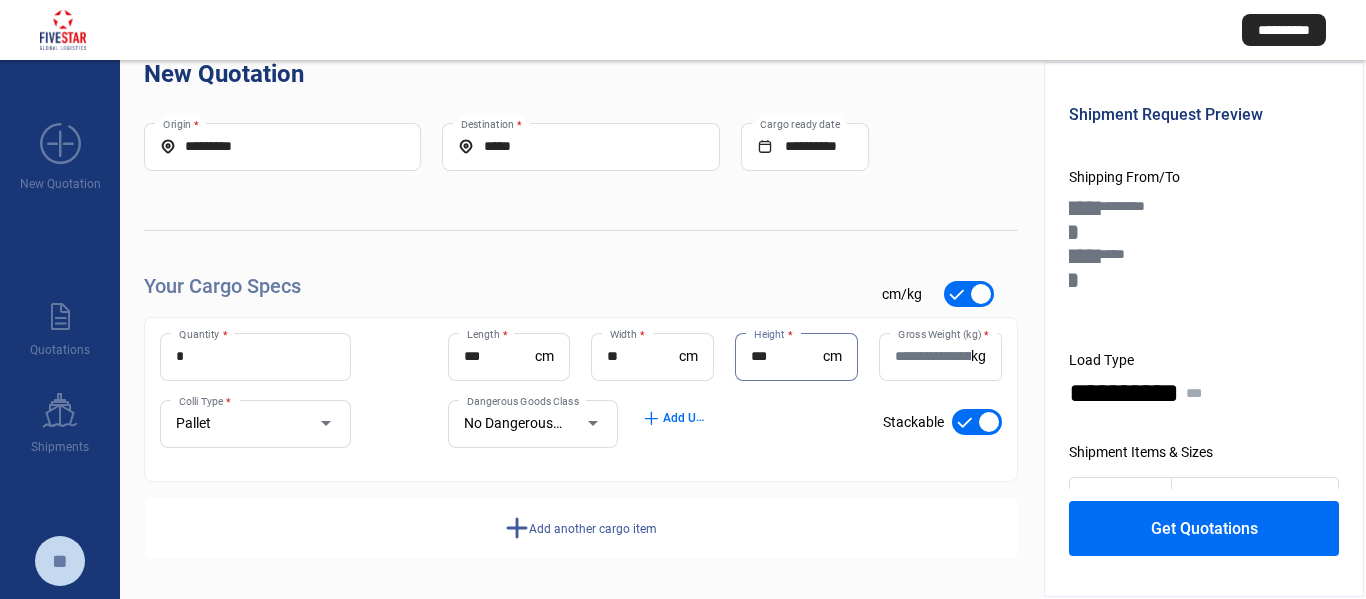 type on "***" 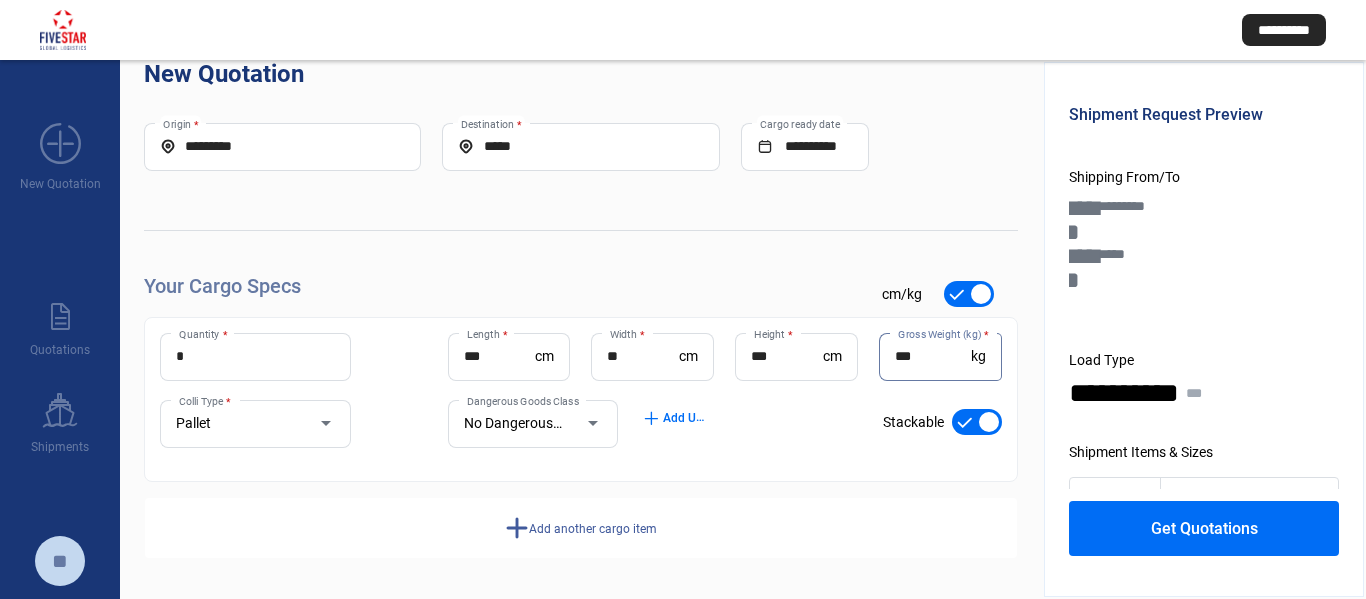 type on "***" 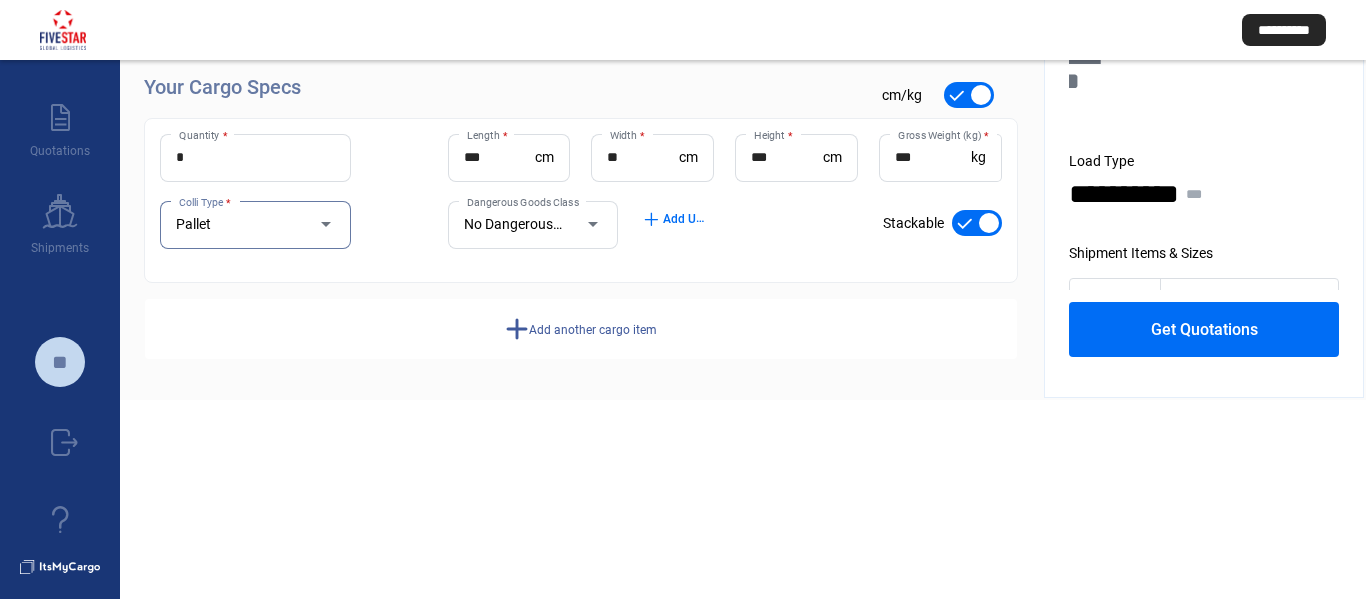 scroll, scrollTop: 200, scrollLeft: 0, axis: vertical 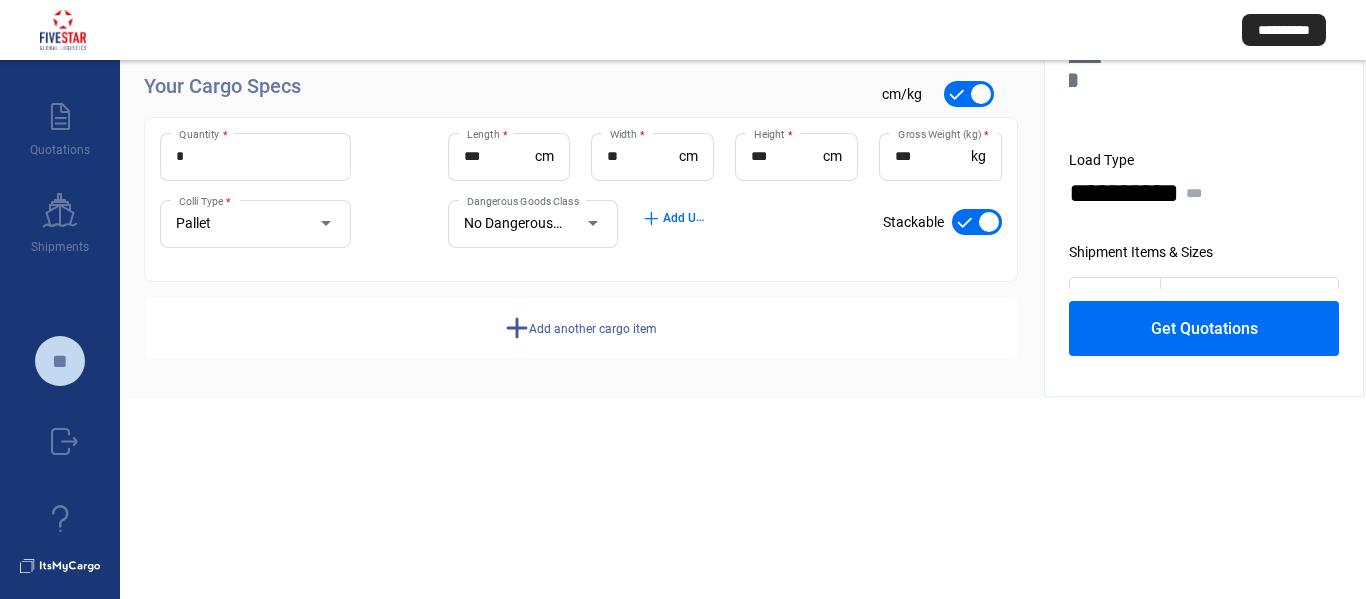 click on "Add another cargo item" 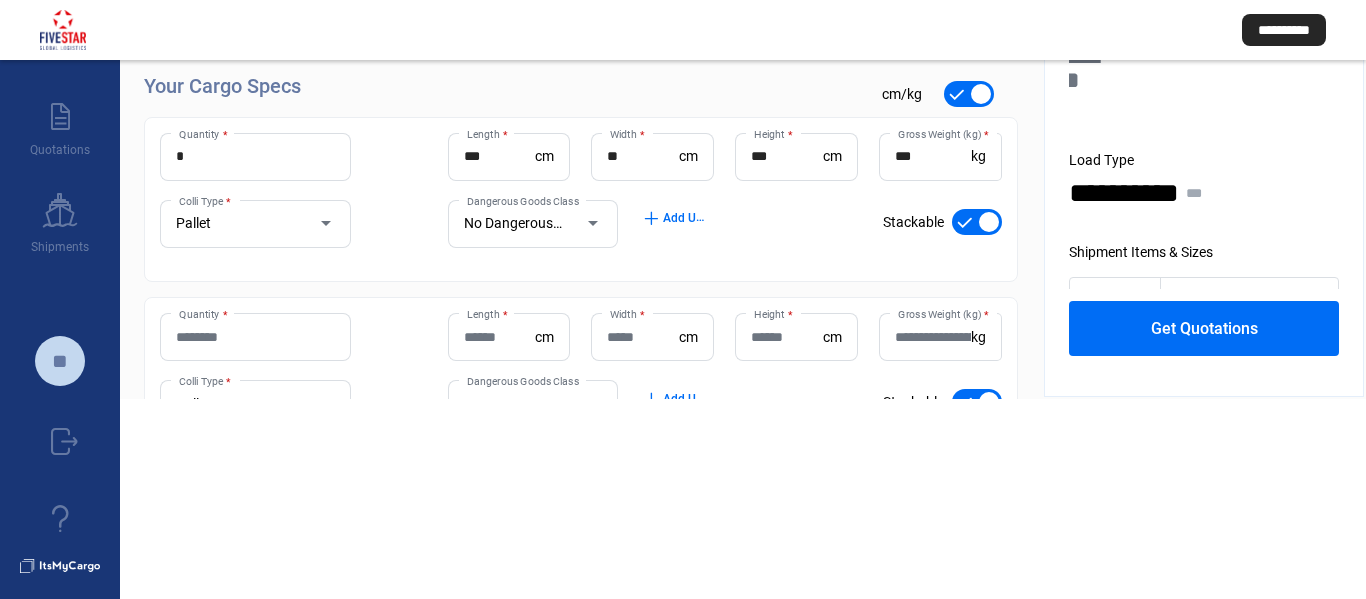 click on "Quantity *" 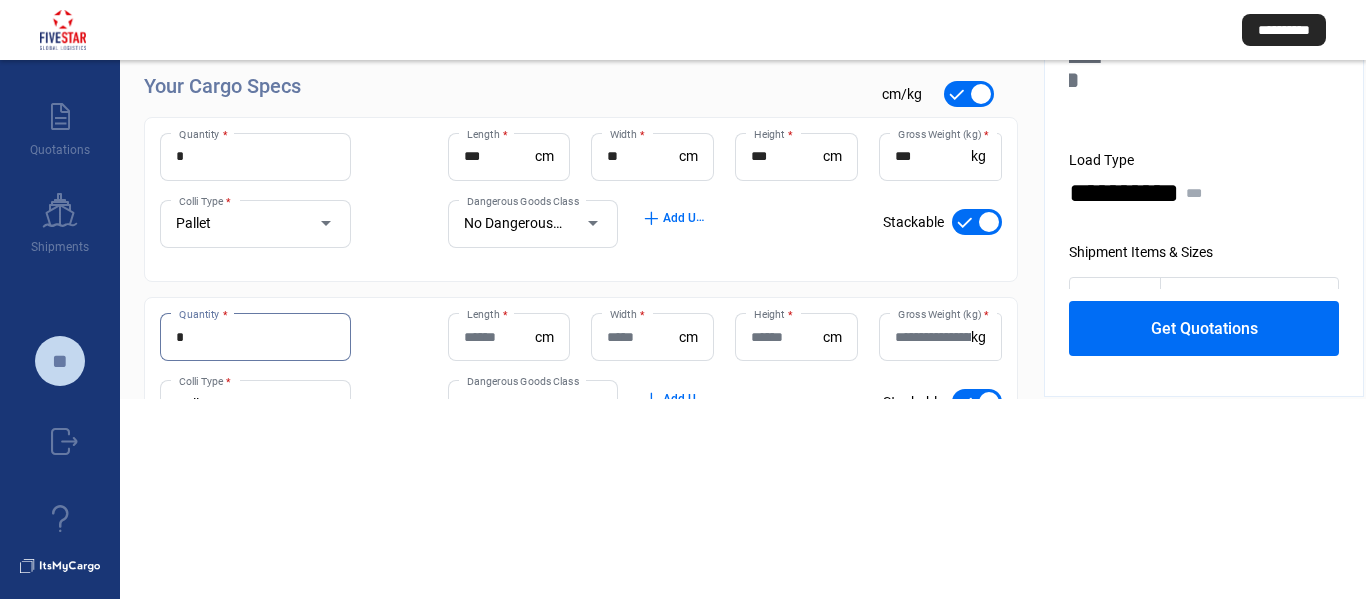 type on "*" 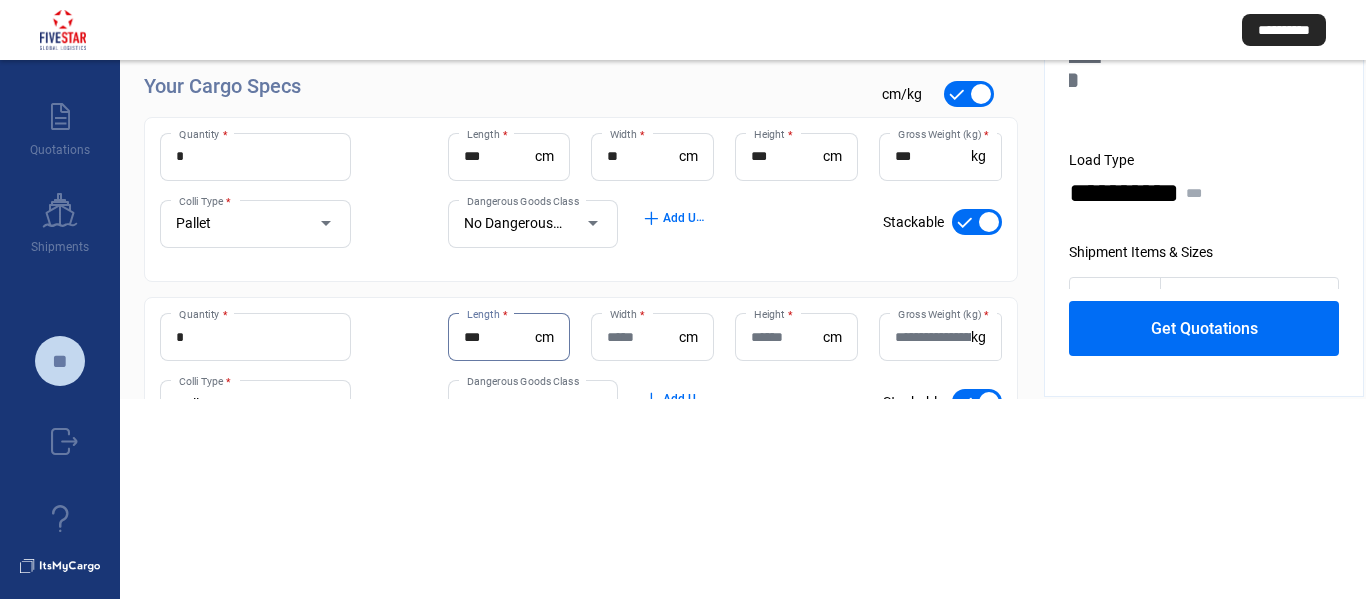 type on "***" 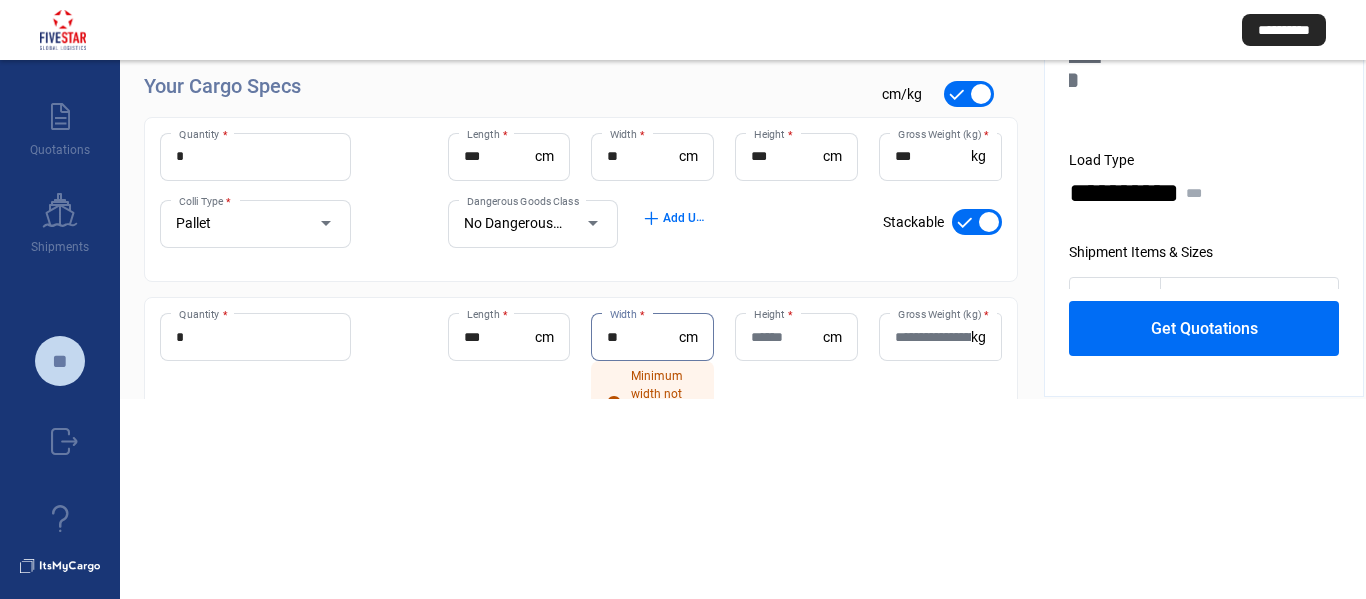 type on "**" 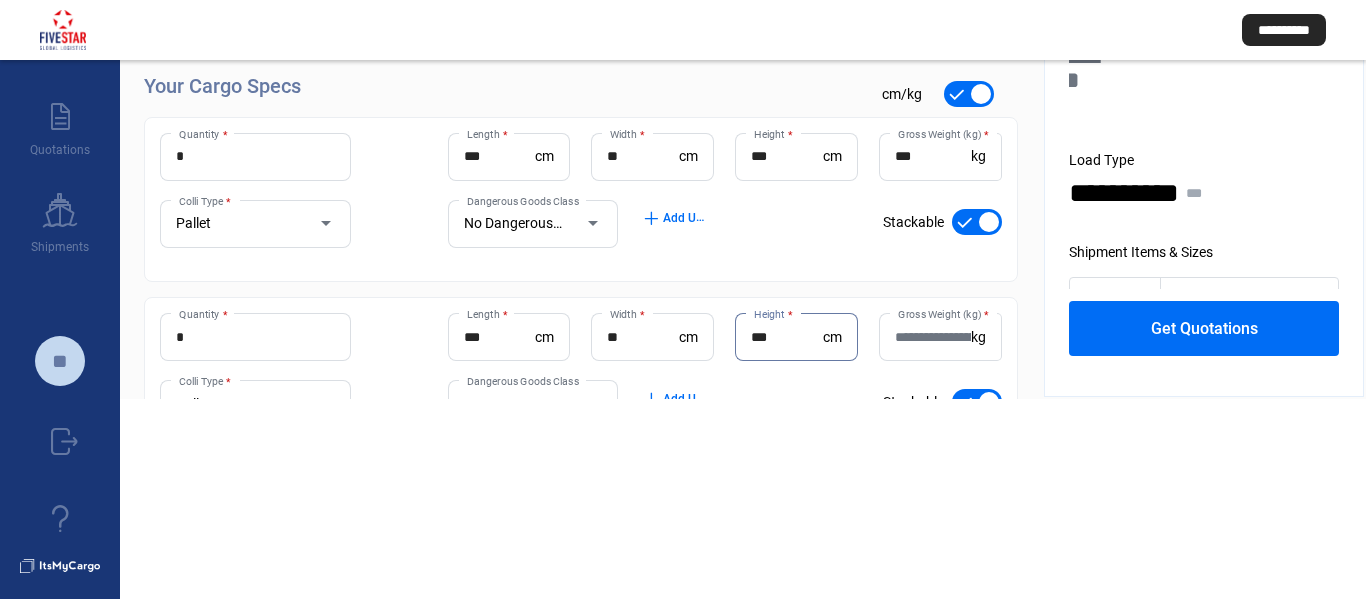 type on "***" 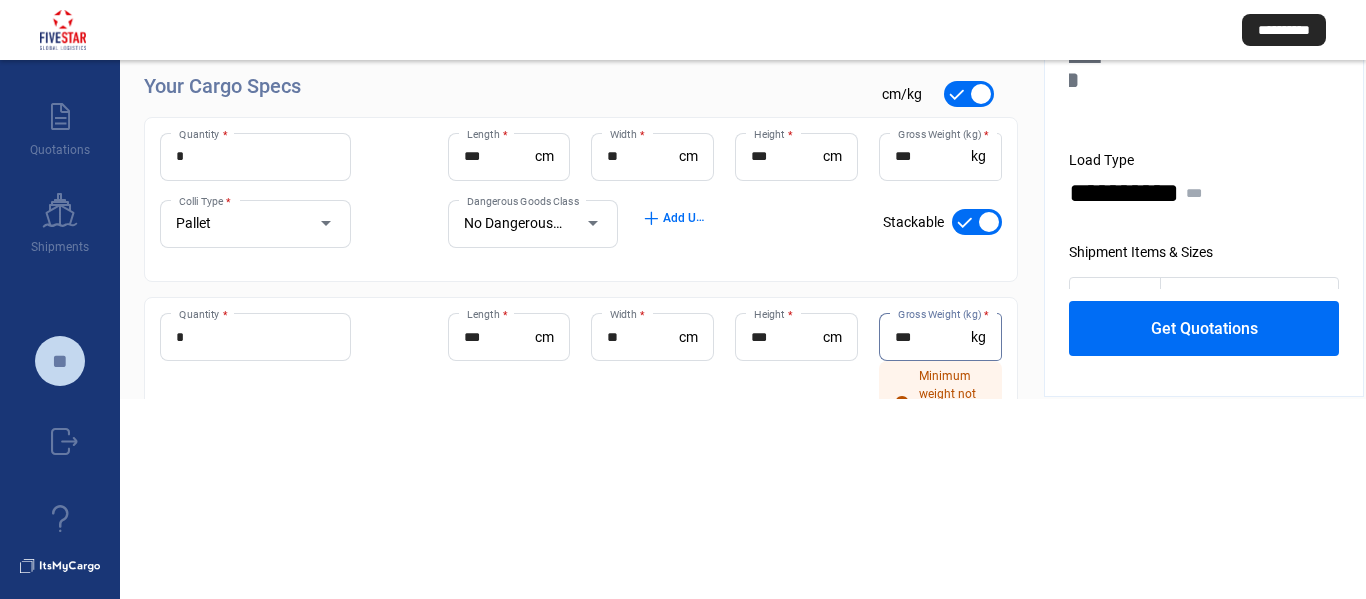 type on "***" 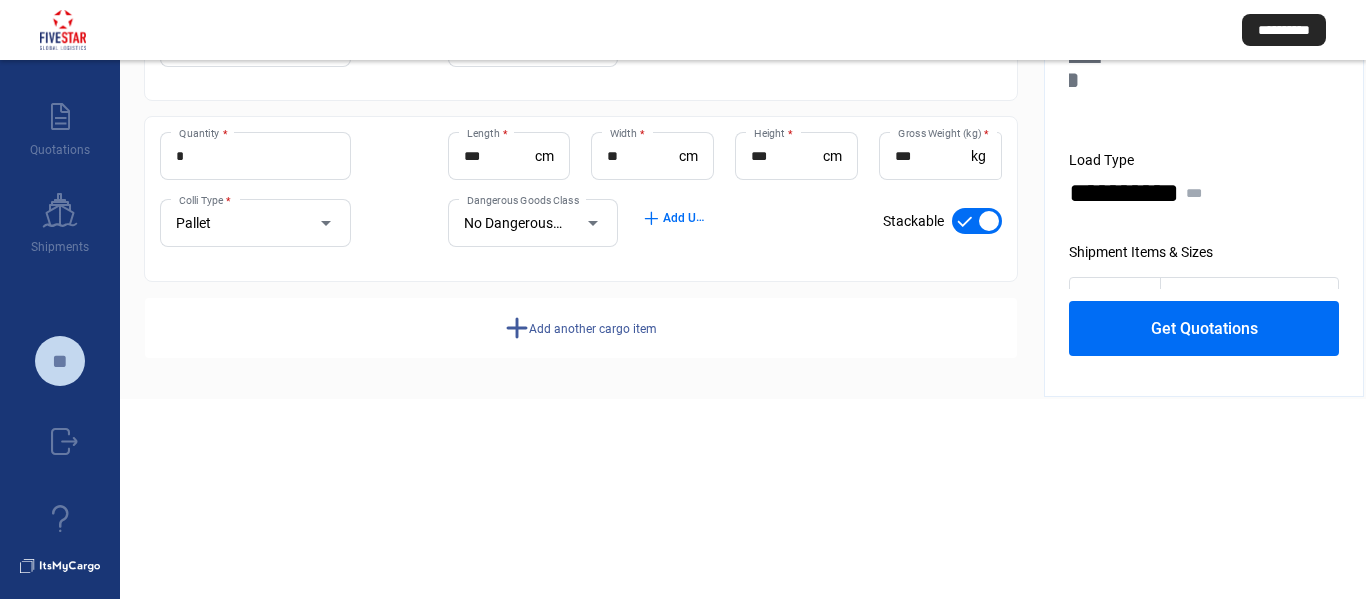 click on "Add another cargo item" 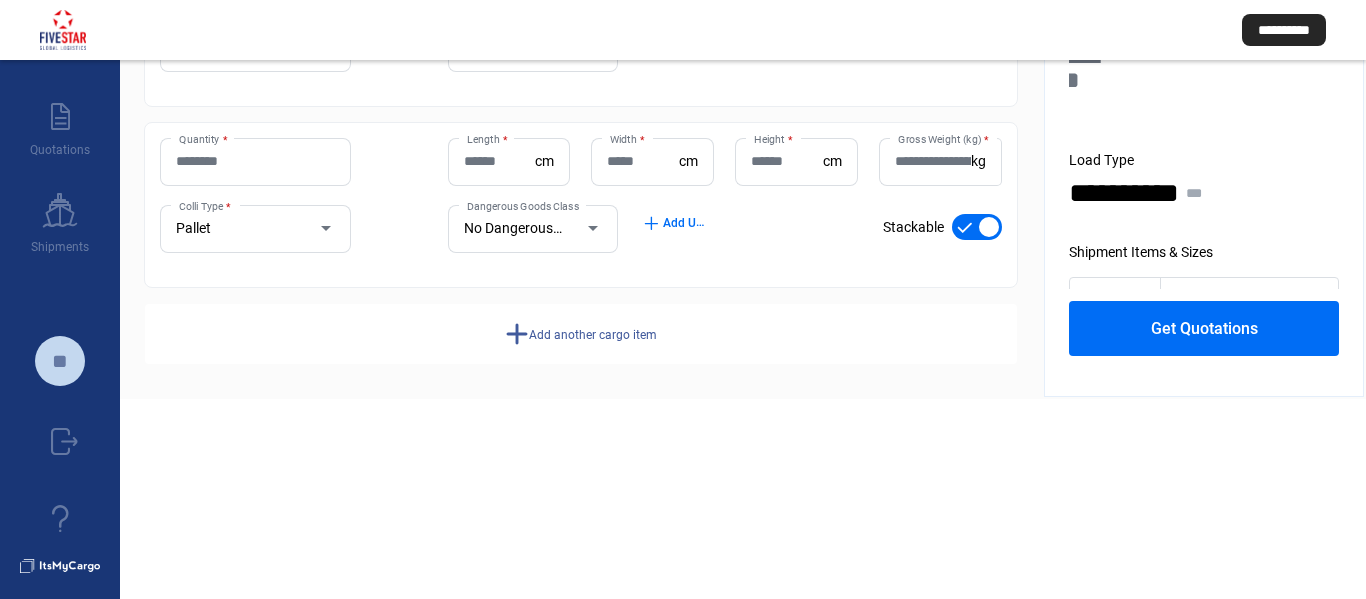 scroll, scrollTop: 406, scrollLeft: 0, axis: vertical 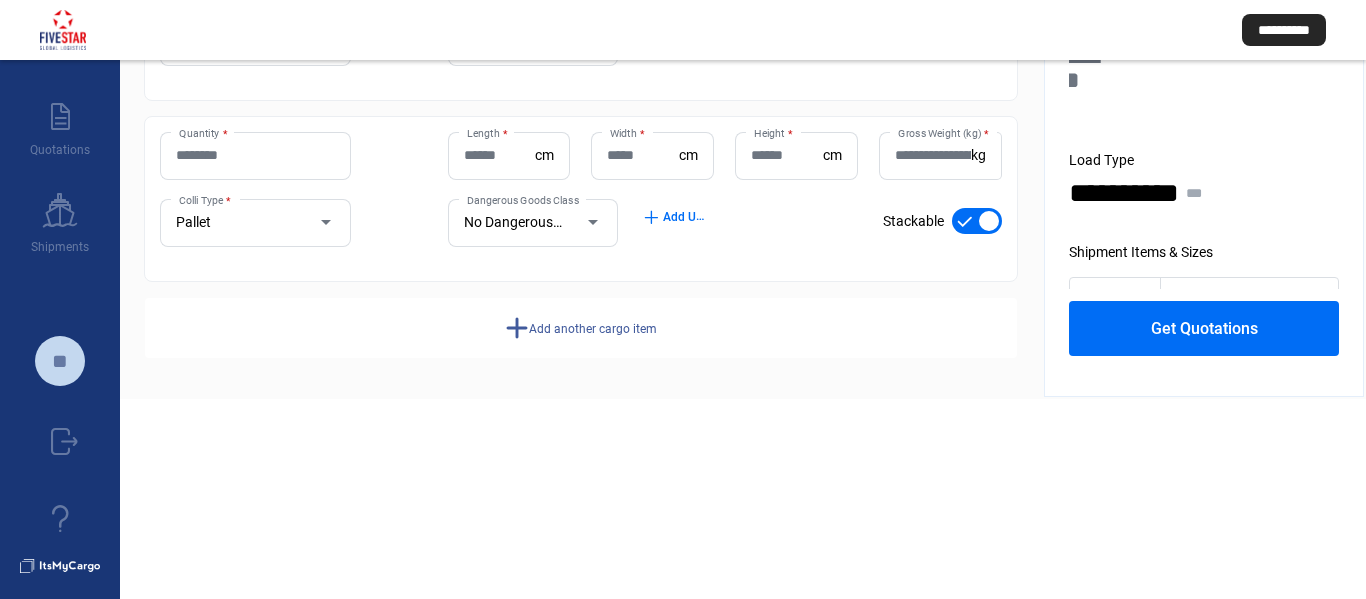 click on "Quantity *" at bounding box center [255, 155] 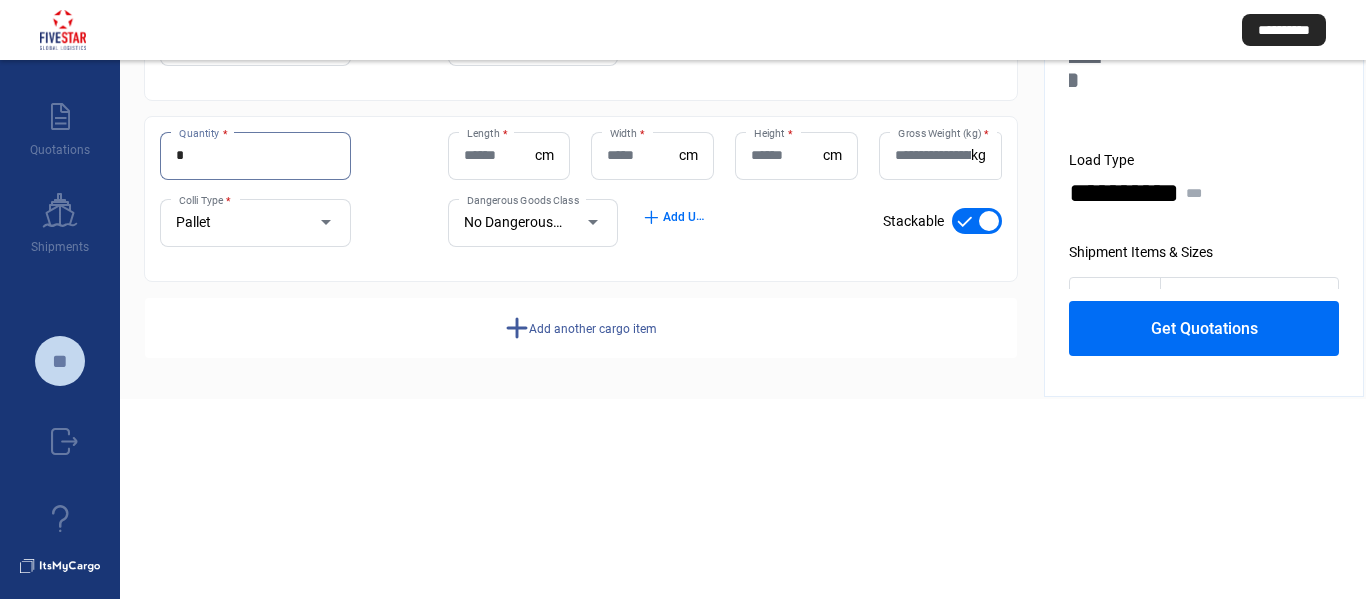type on "*" 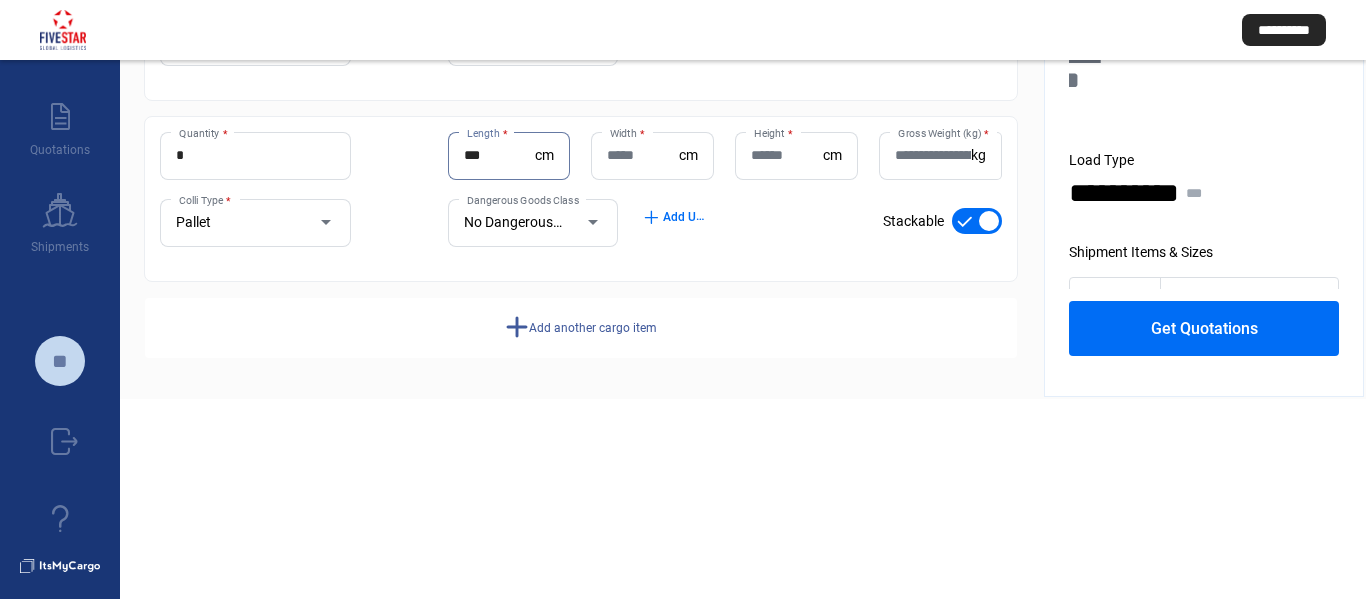 type on "***" 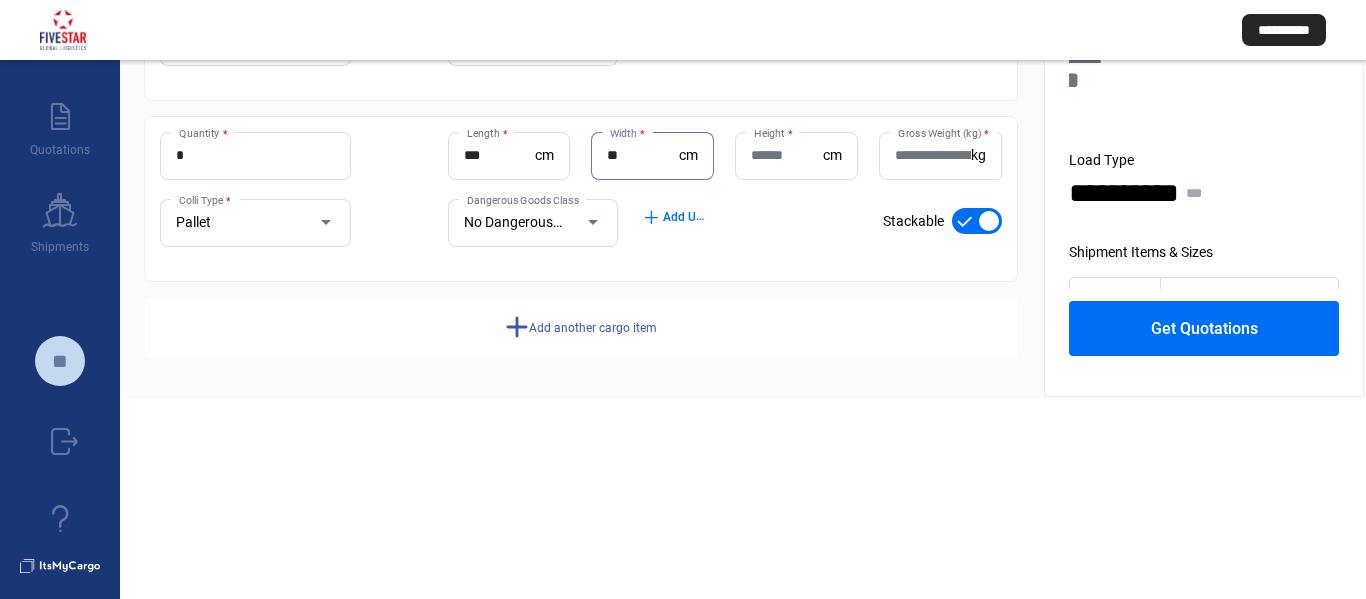 type on "**" 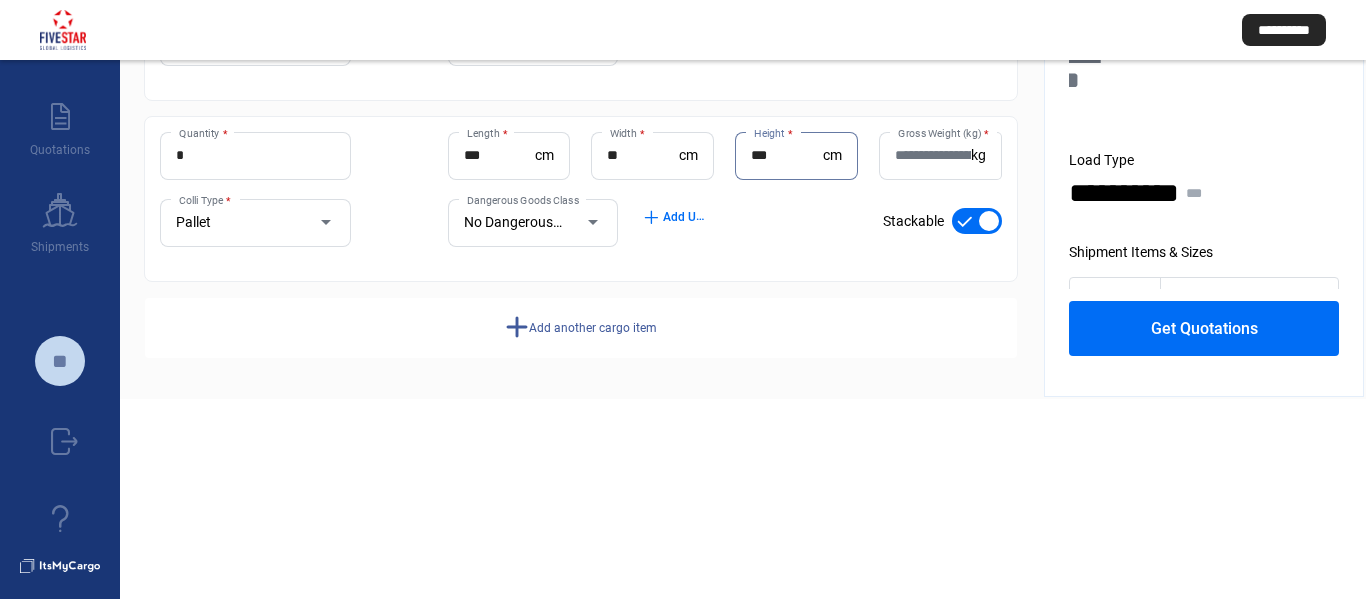 type on "***" 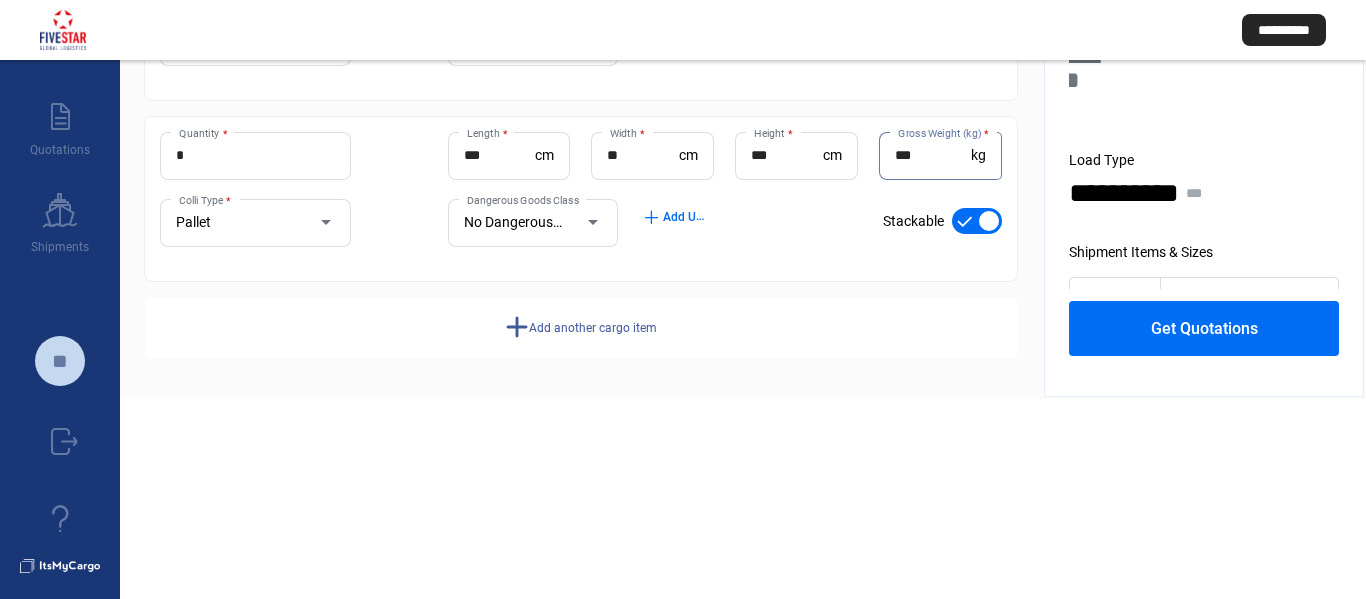 type on "***" 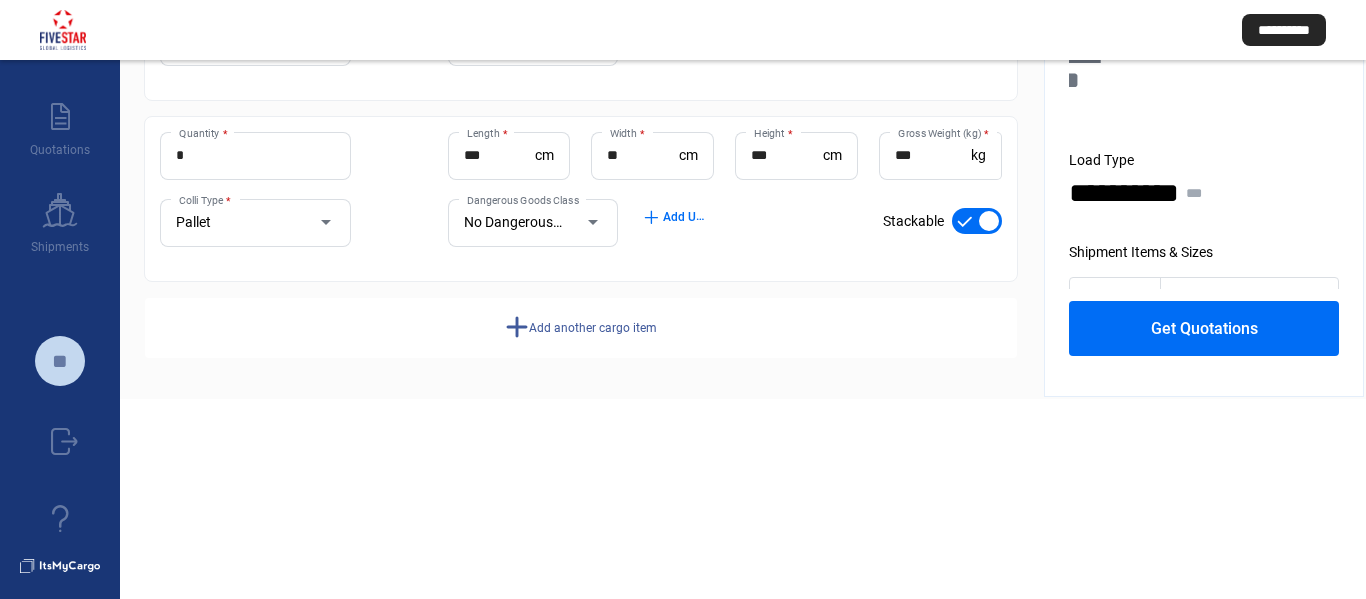 click on "add  Add another cargo item" 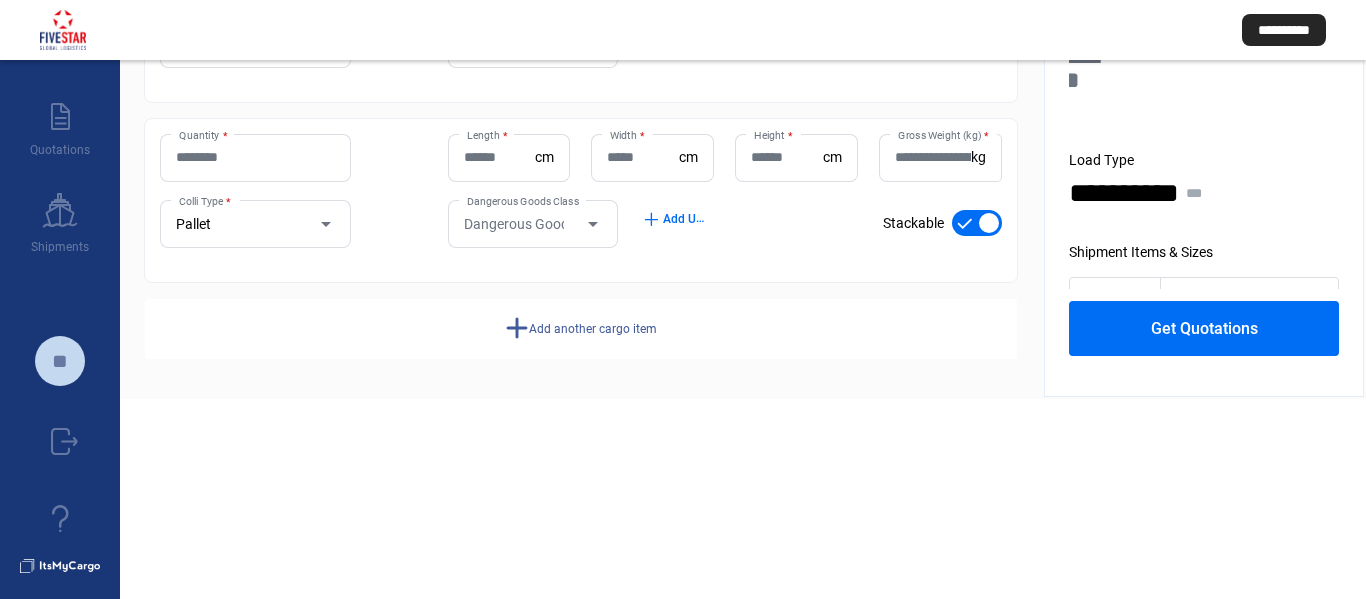scroll, scrollTop: 586, scrollLeft: 0, axis: vertical 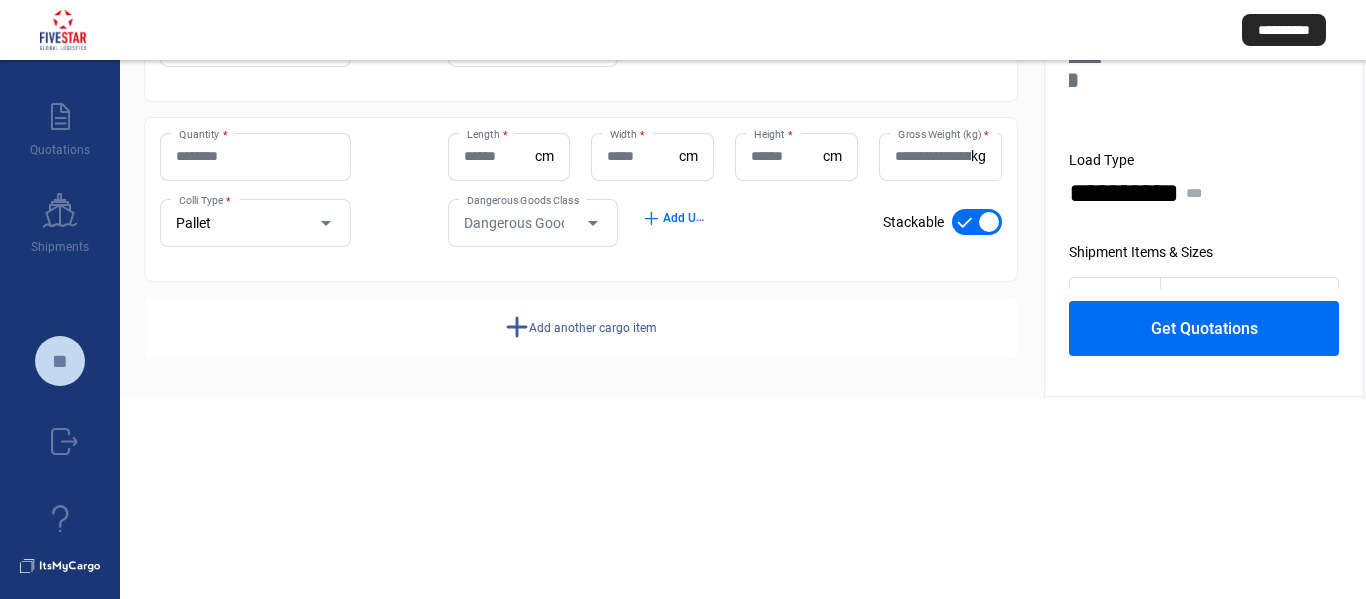 click on "Quantity *" 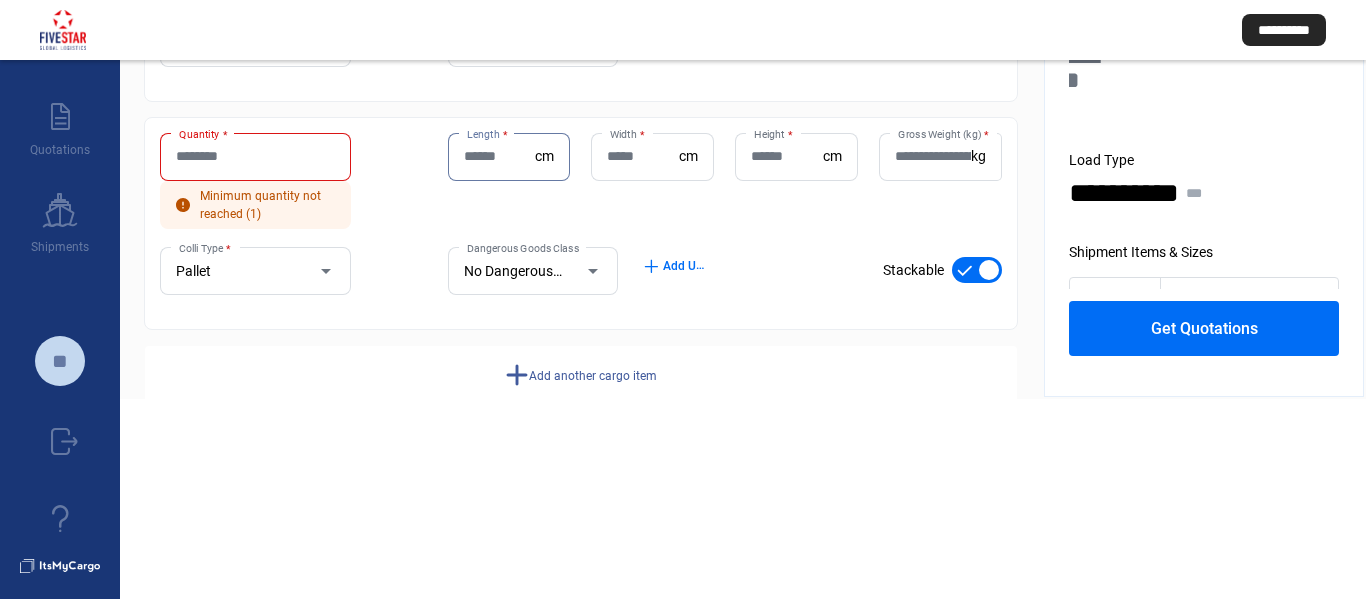 click on "Quantity *" at bounding box center (255, 156) 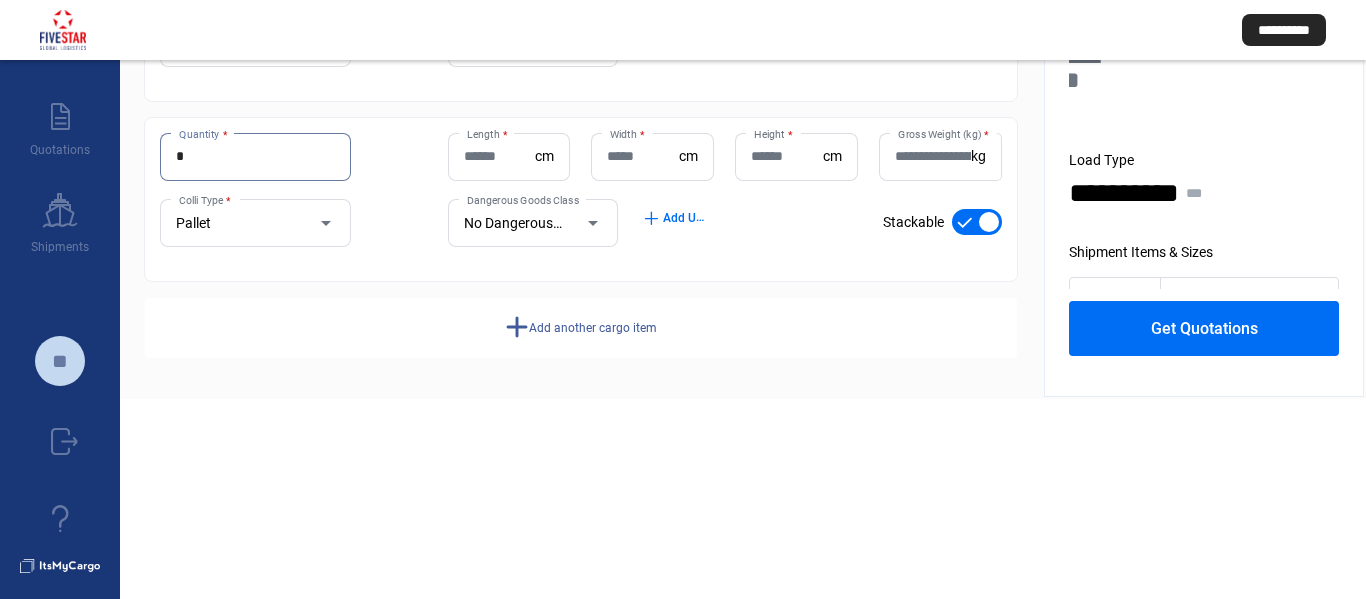type on "*" 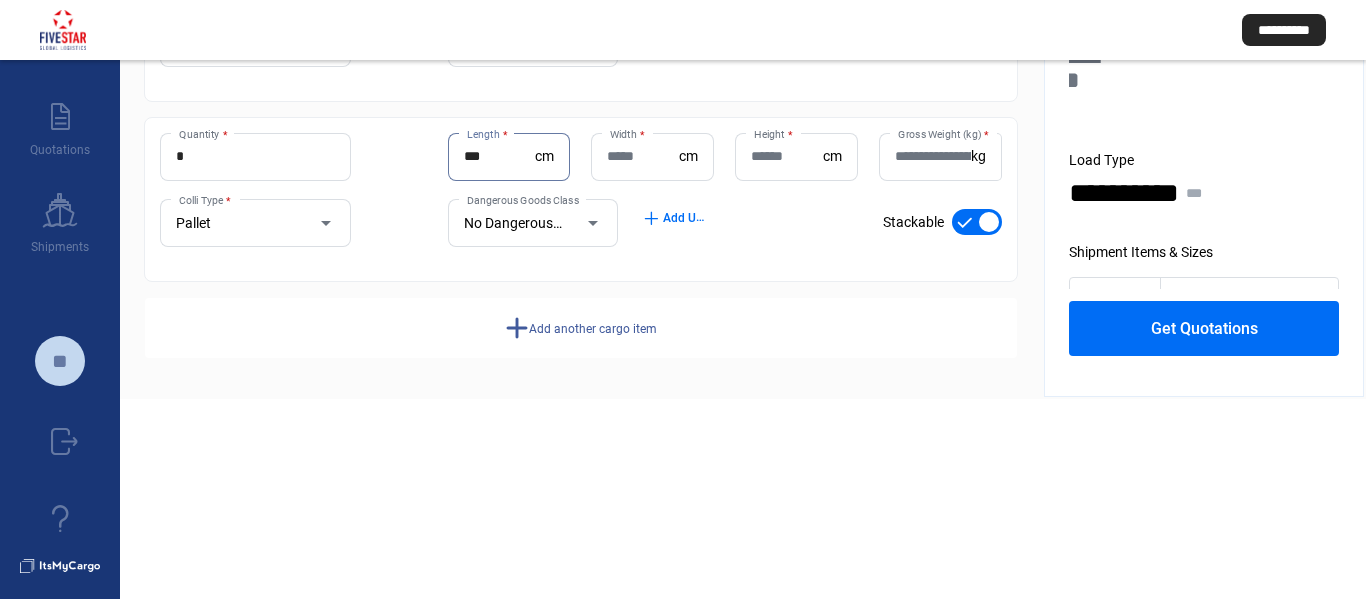 type on "***" 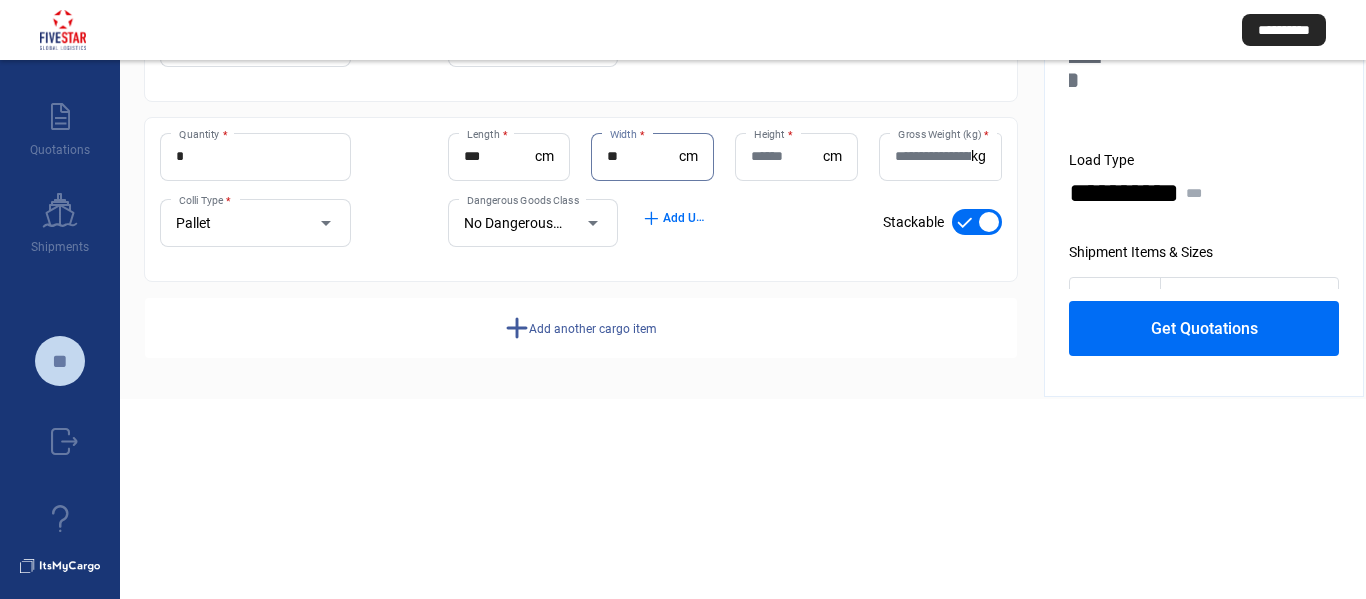 type on "**" 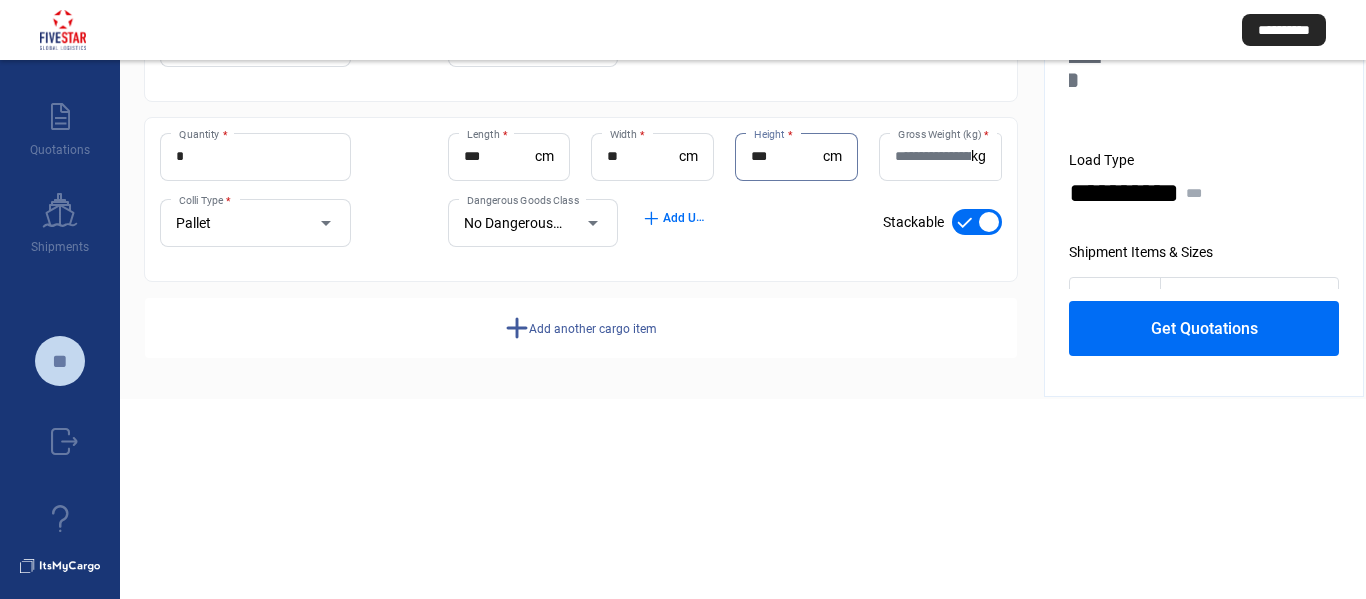 type on "***" 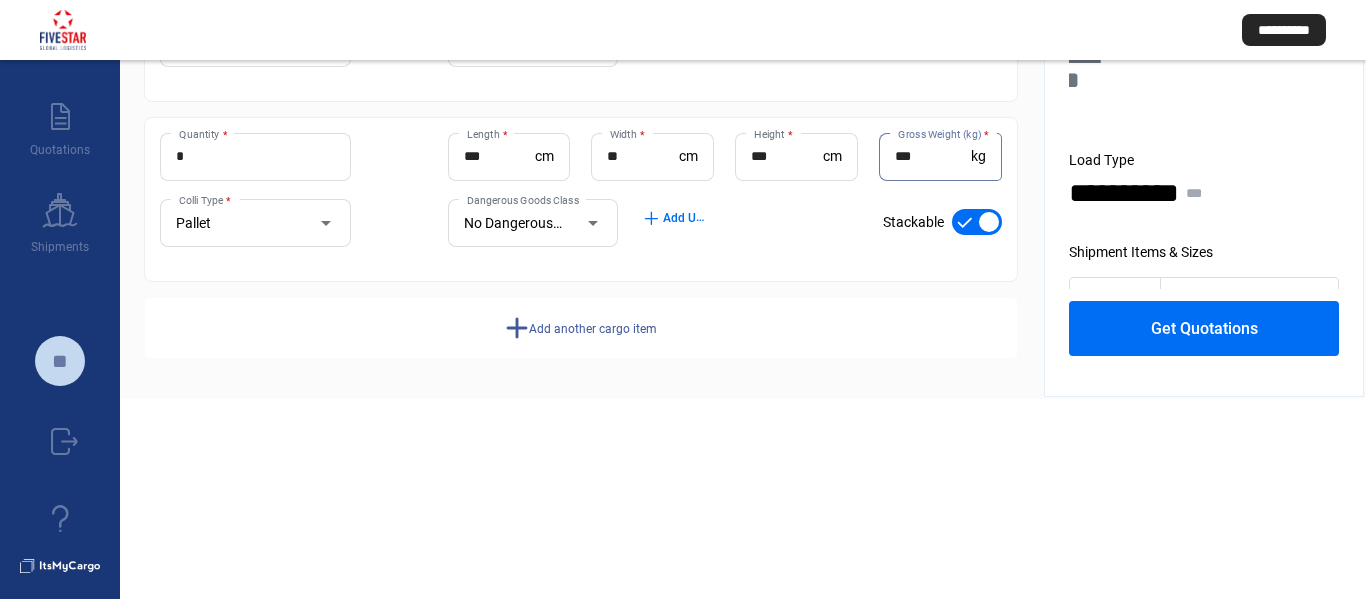 type on "***" 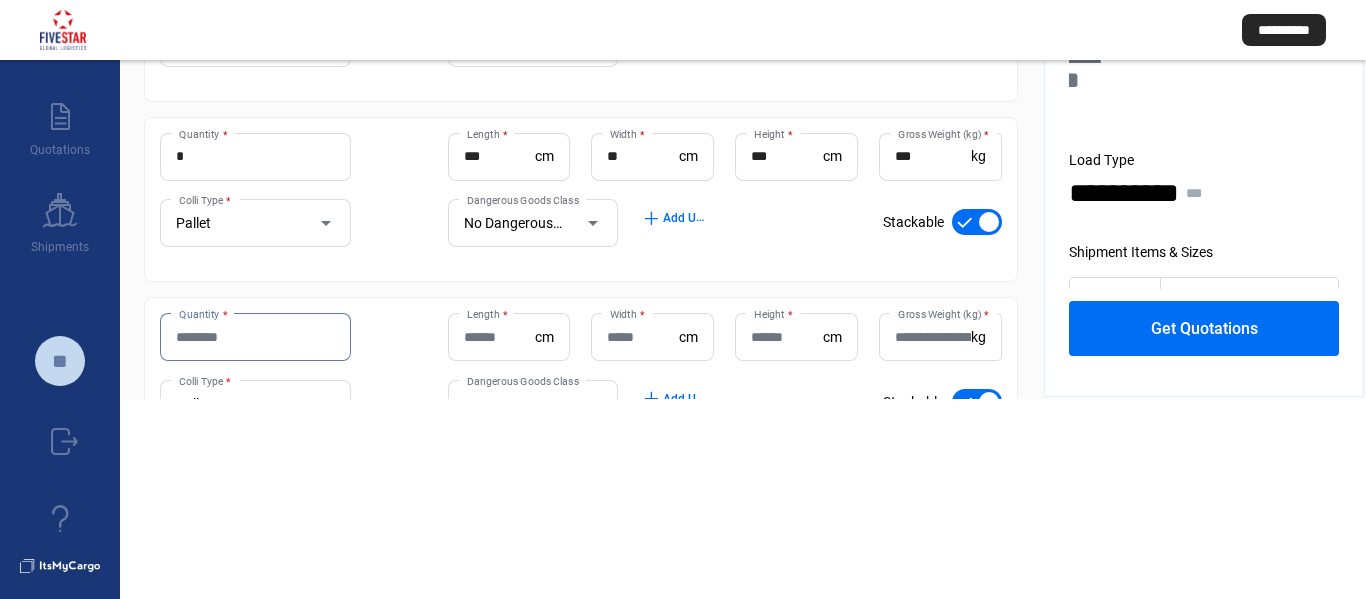 click on "Quantity *" at bounding box center [255, 337] 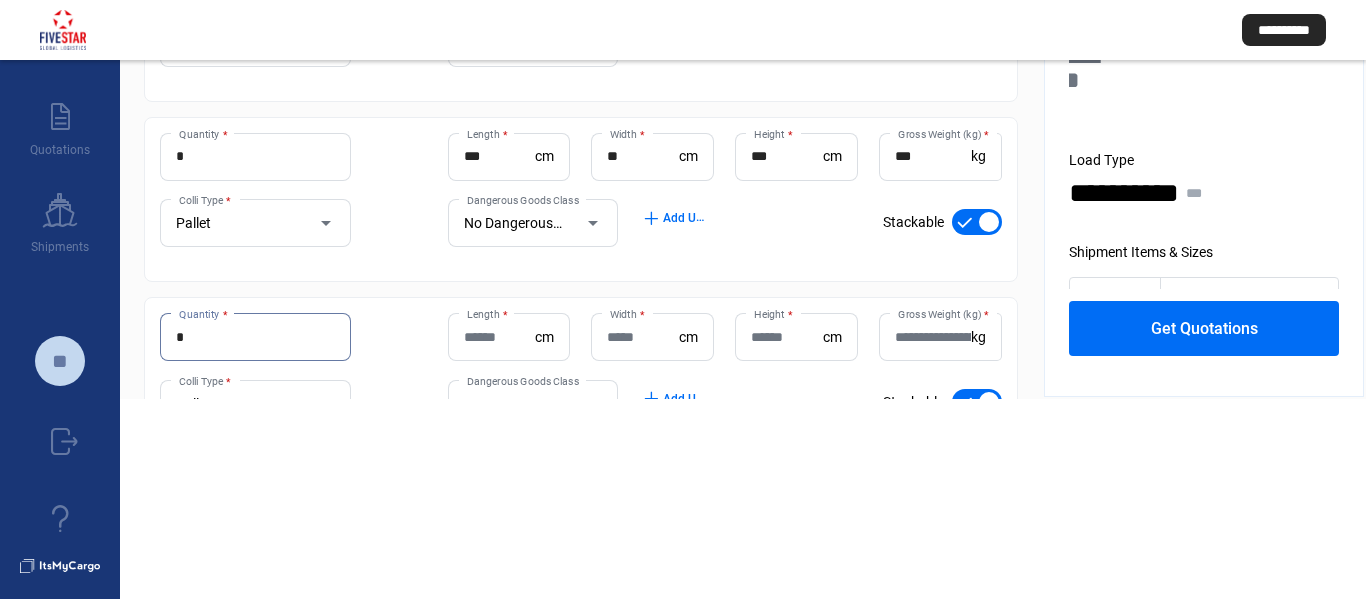 type on "*" 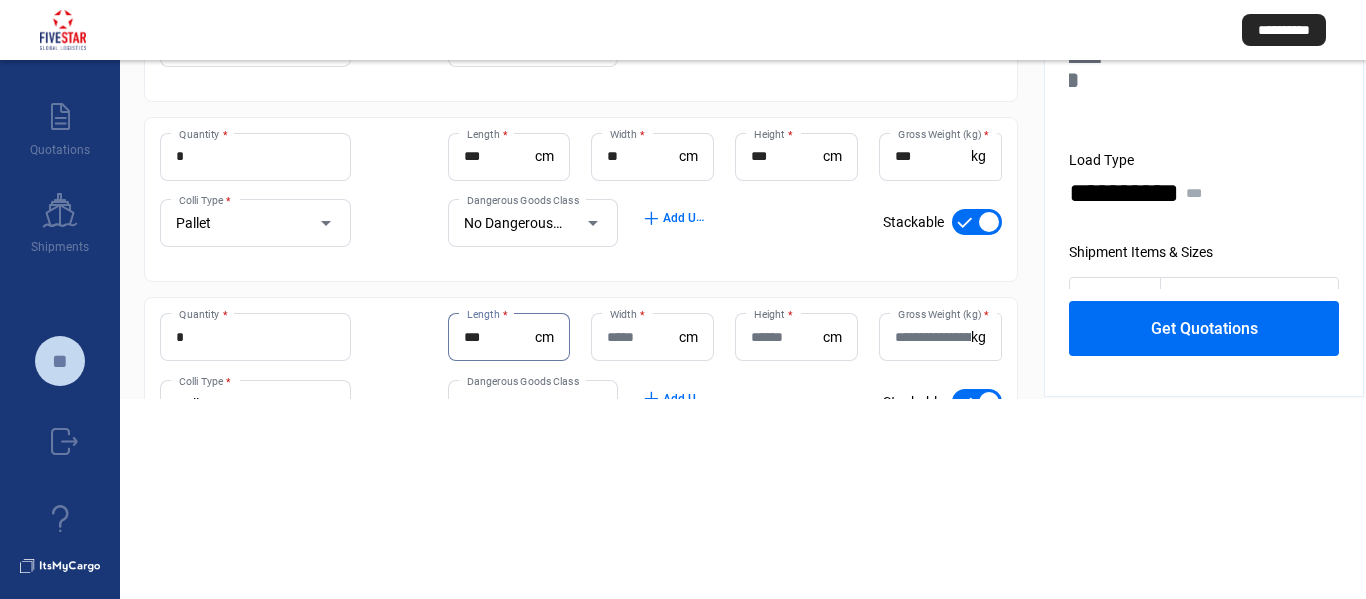 type on "***" 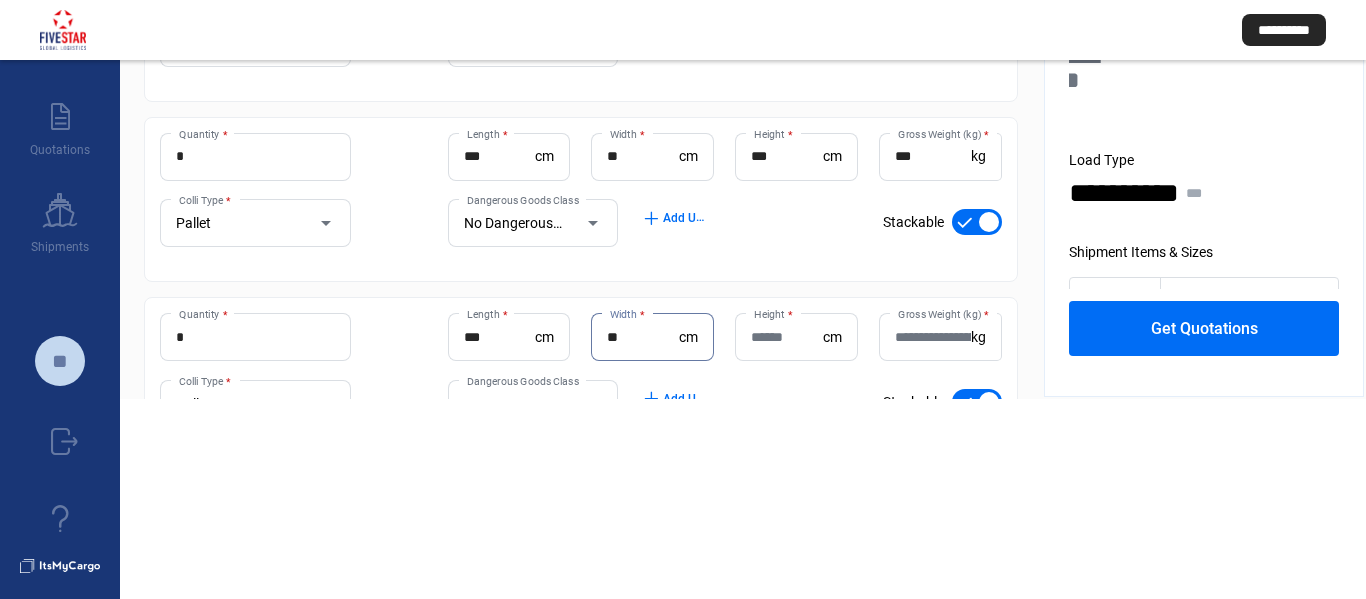 type on "**" 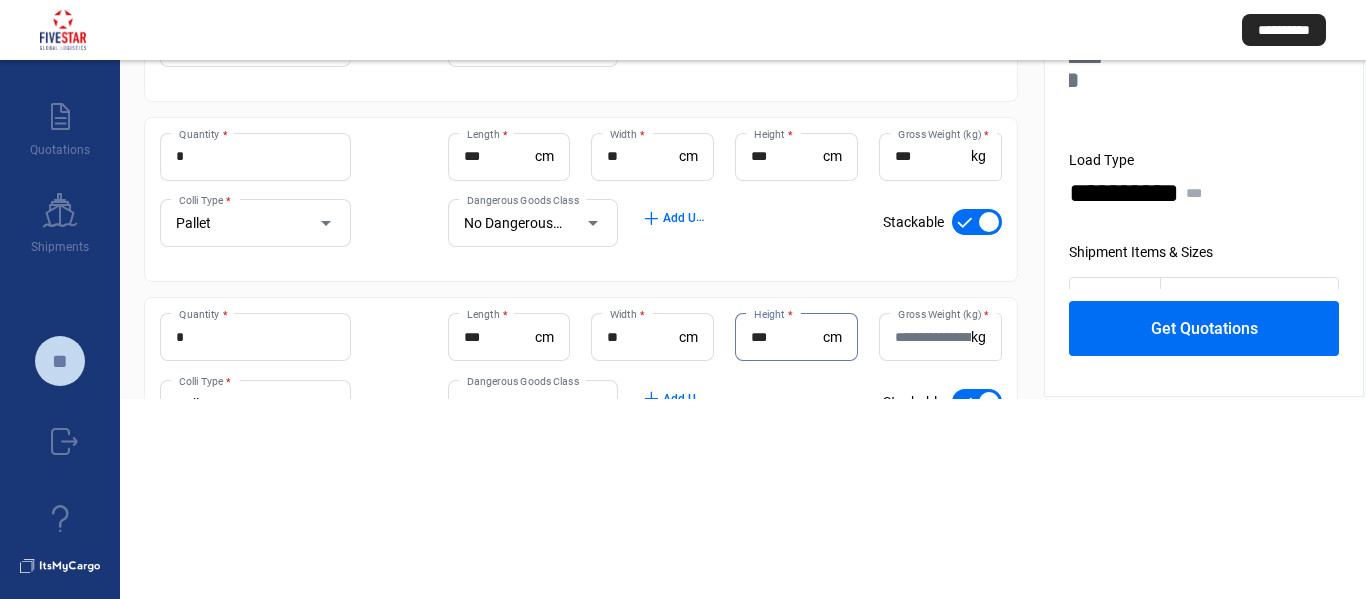 type on "***" 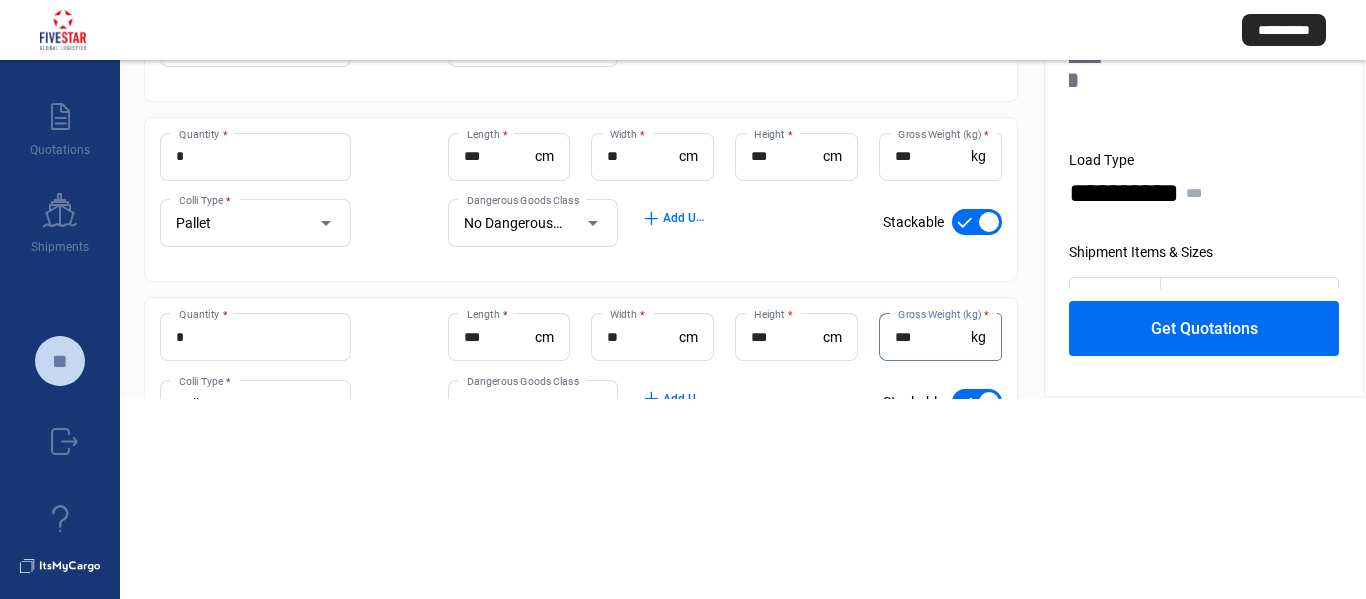 type on "***" 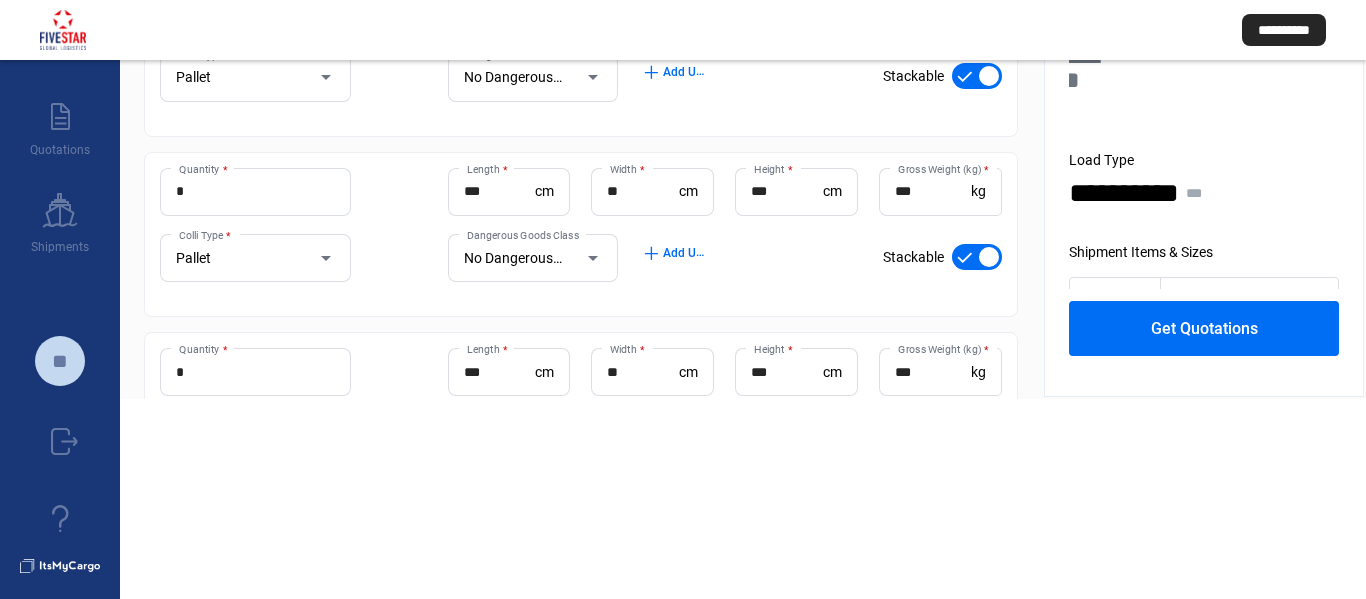 scroll, scrollTop: 503, scrollLeft: 0, axis: vertical 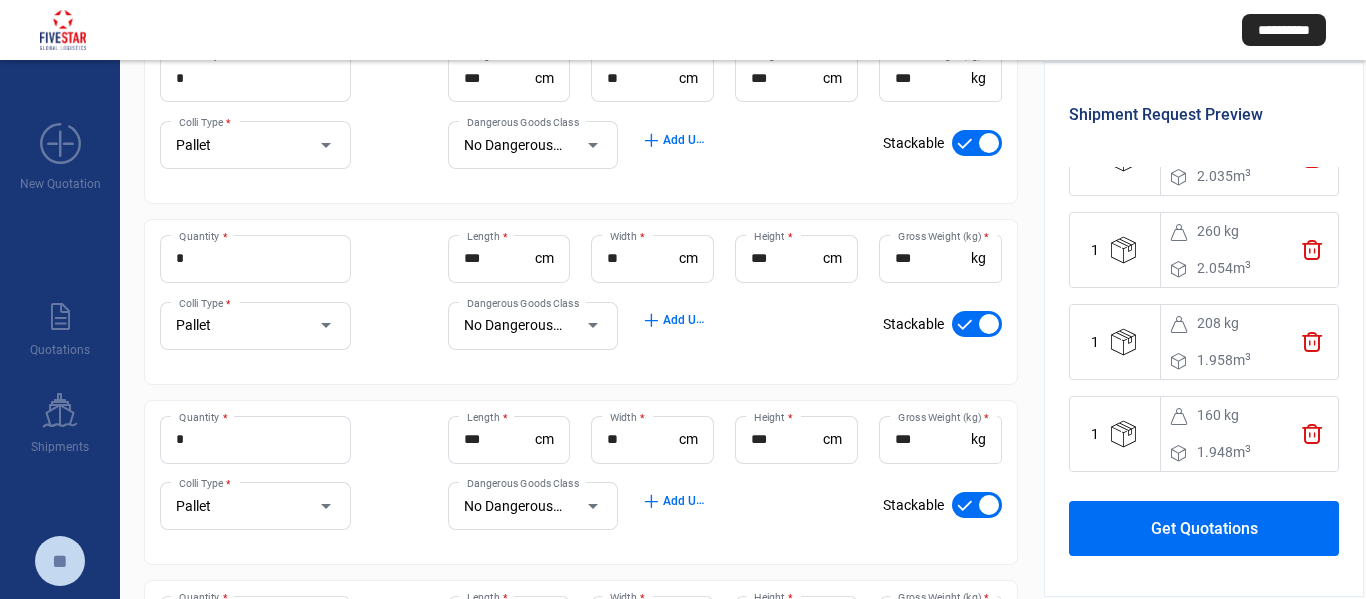 click on "Get Quotations" 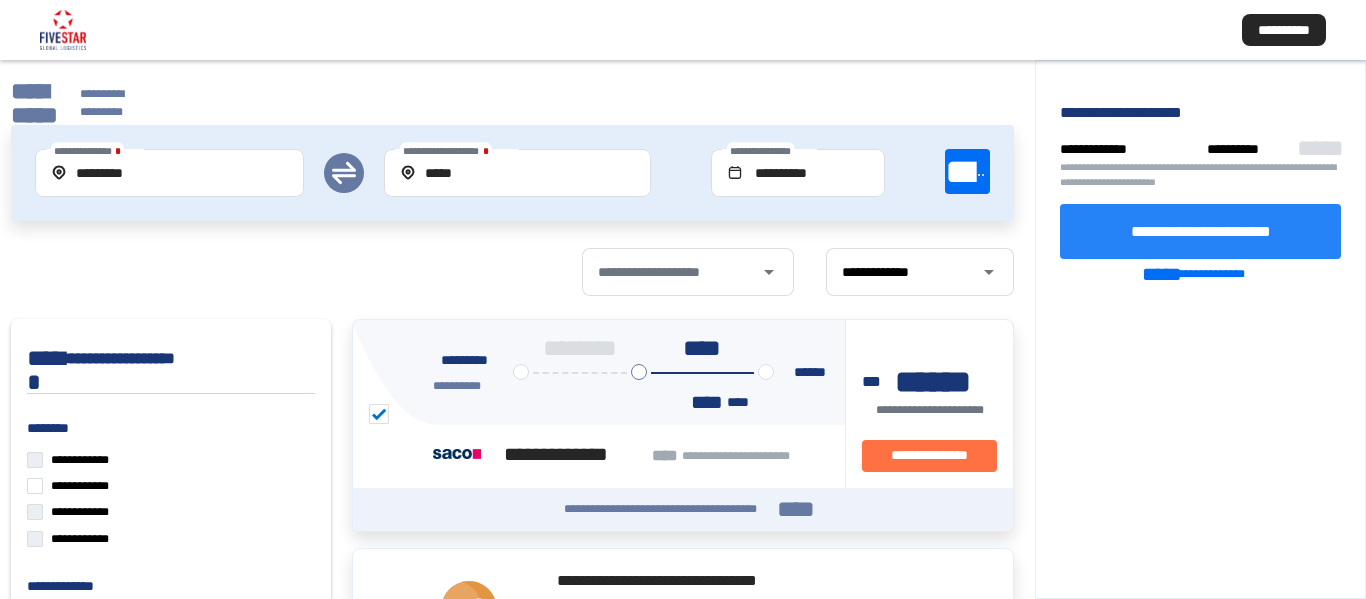 click on "**********" 